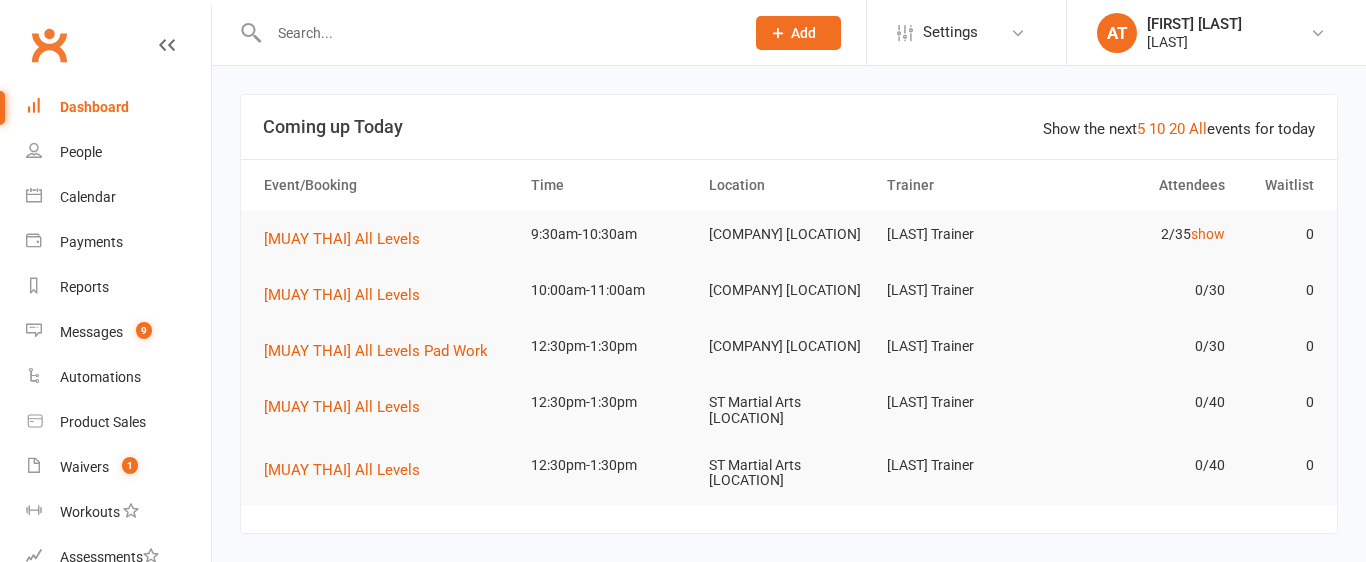 scroll, scrollTop: 0, scrollLeft: 0, axis: both 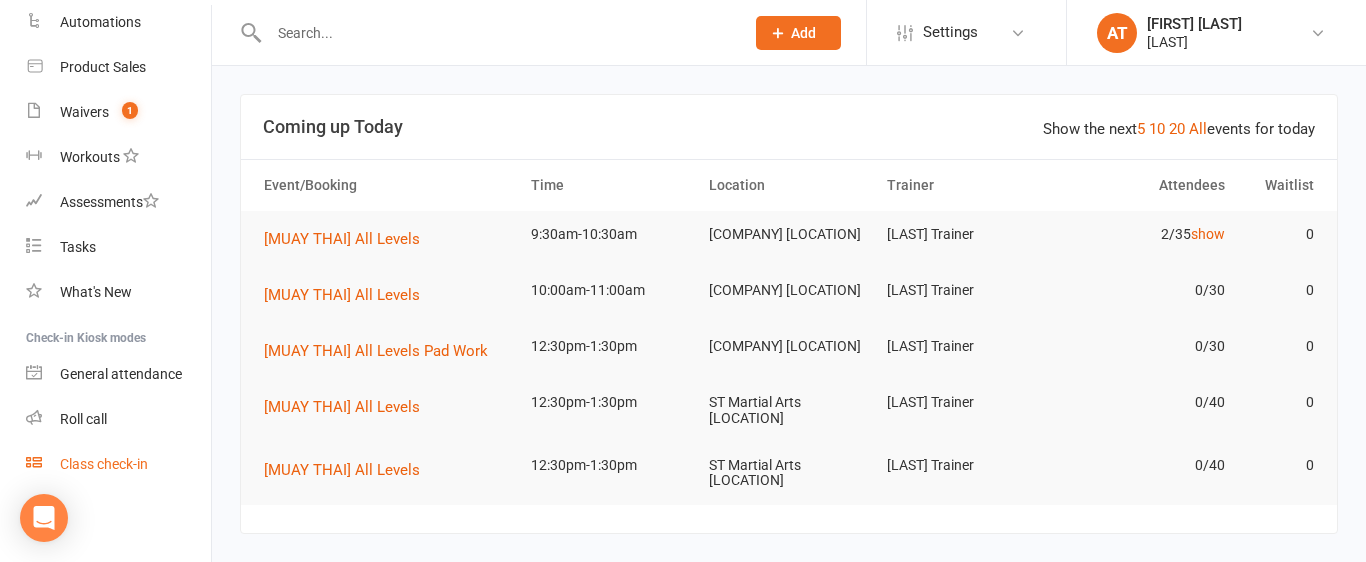 click on "Class check-in" at bounding box center (104, 464) 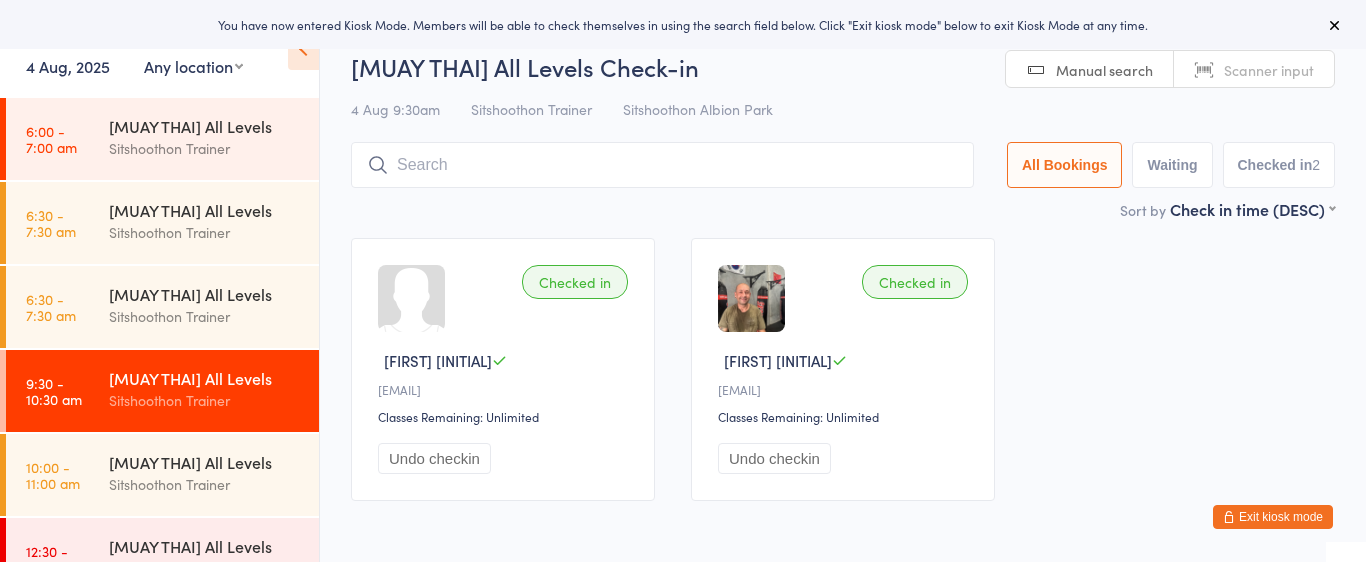 scroll, scrollTop: 0, scrollLeft: 0, axis: both 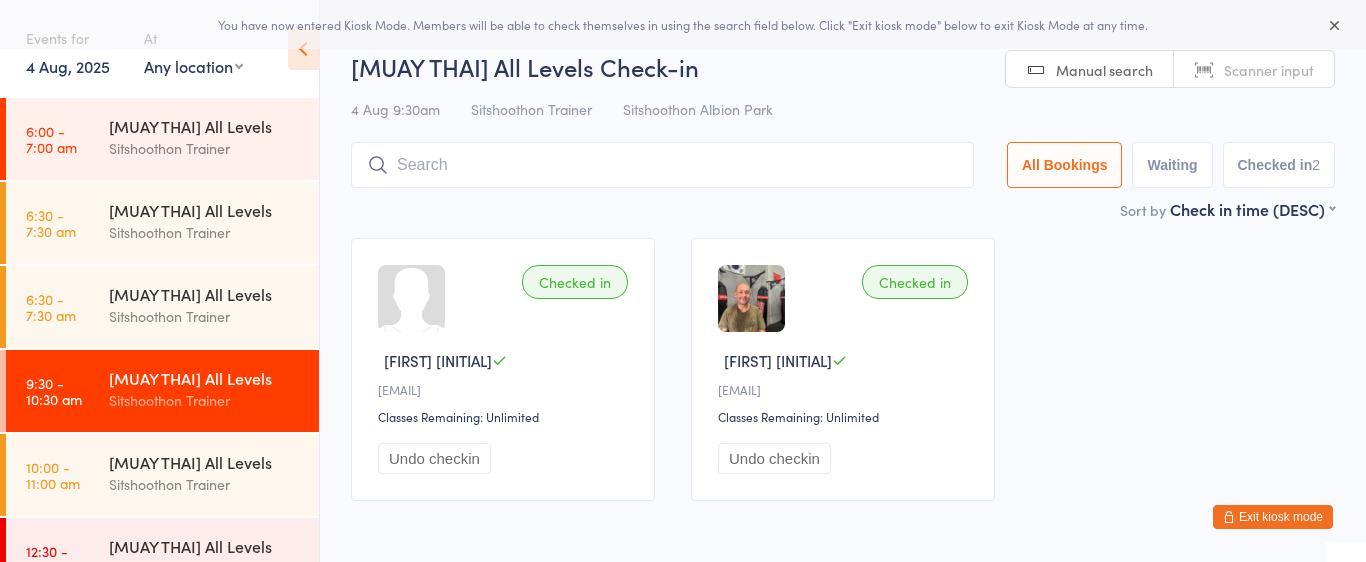 click on "Any location ST Martial Arts [CITY] Sitshoothon [CITY] Sitshoothon [CITY]" at bounding box center (193, 66) 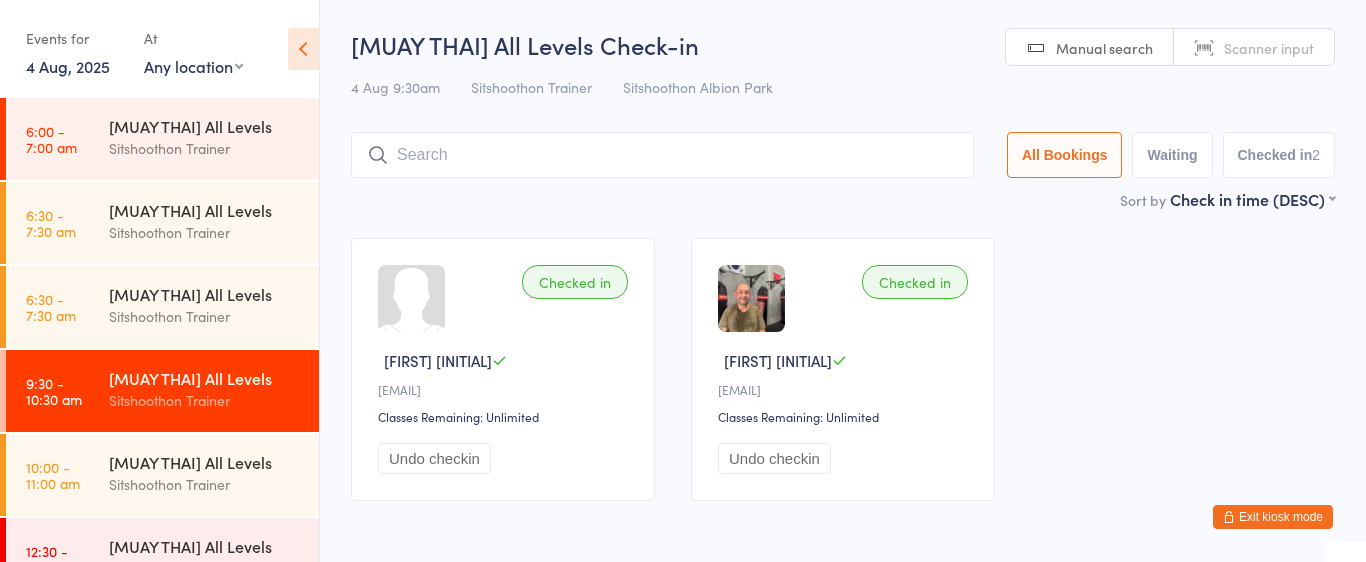 select on "2" 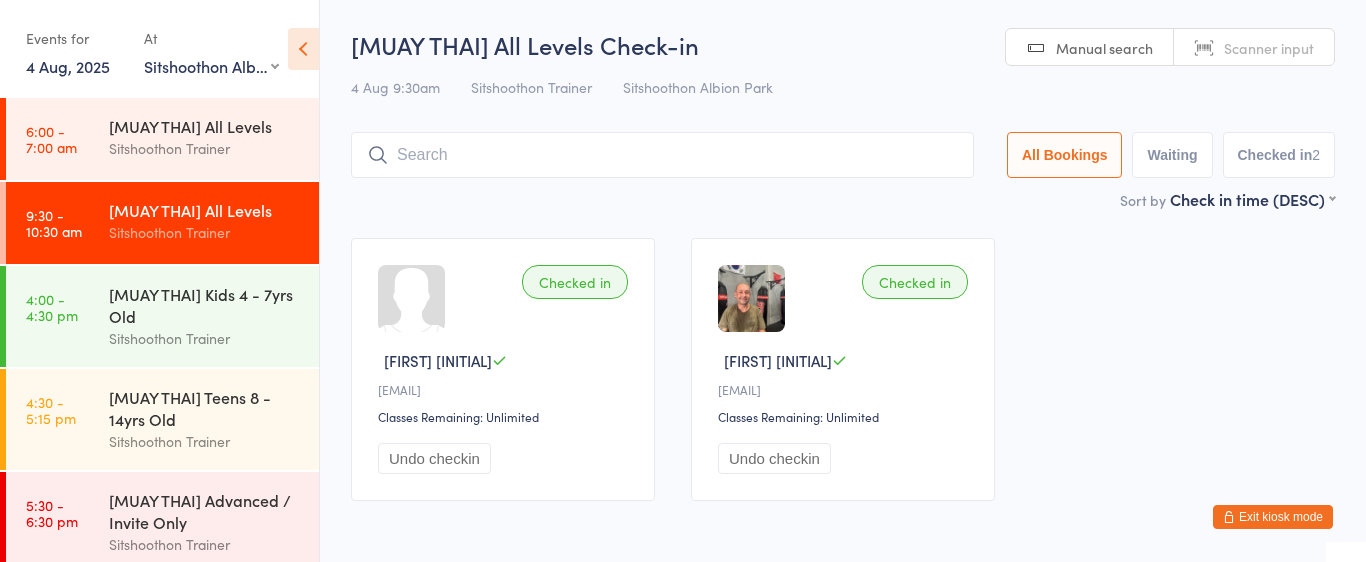 click on "[MUAY THAI] All Levels" at bounding box center (205, 210) 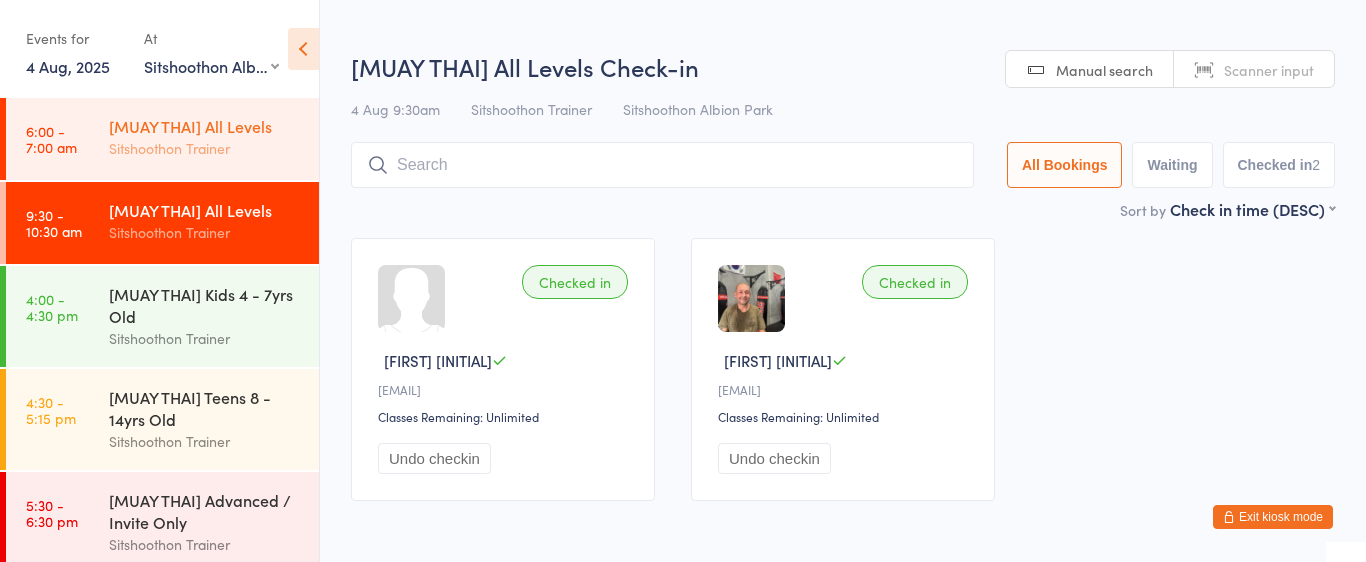 click on "Sitshoothon Trainer" at bounding box center [205, 148] 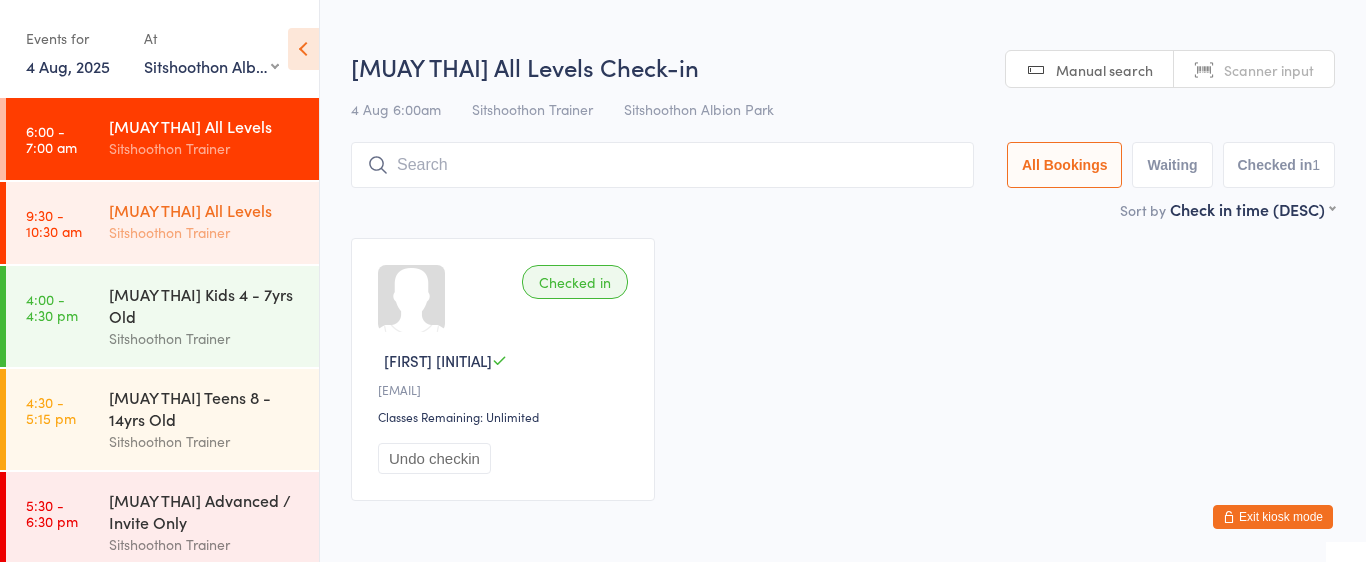 click on "Sitshoothon Trainer" at bounding box center [205, 232] 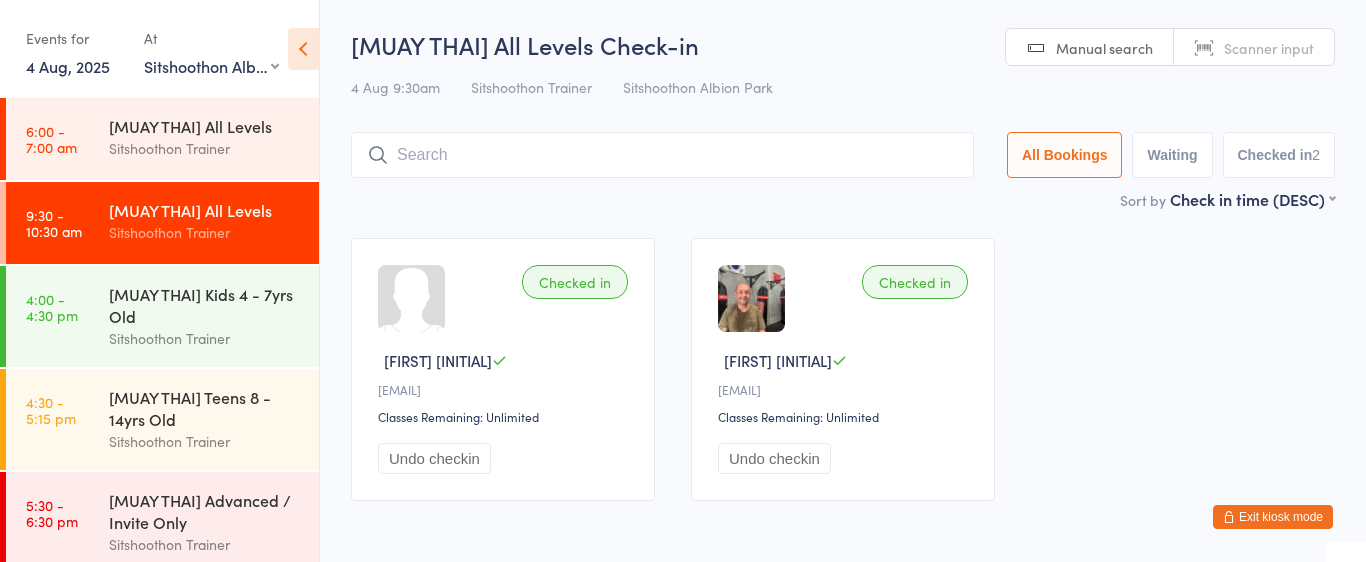click on "Sitshoothon Trainer" at bounding box center [205, 232] 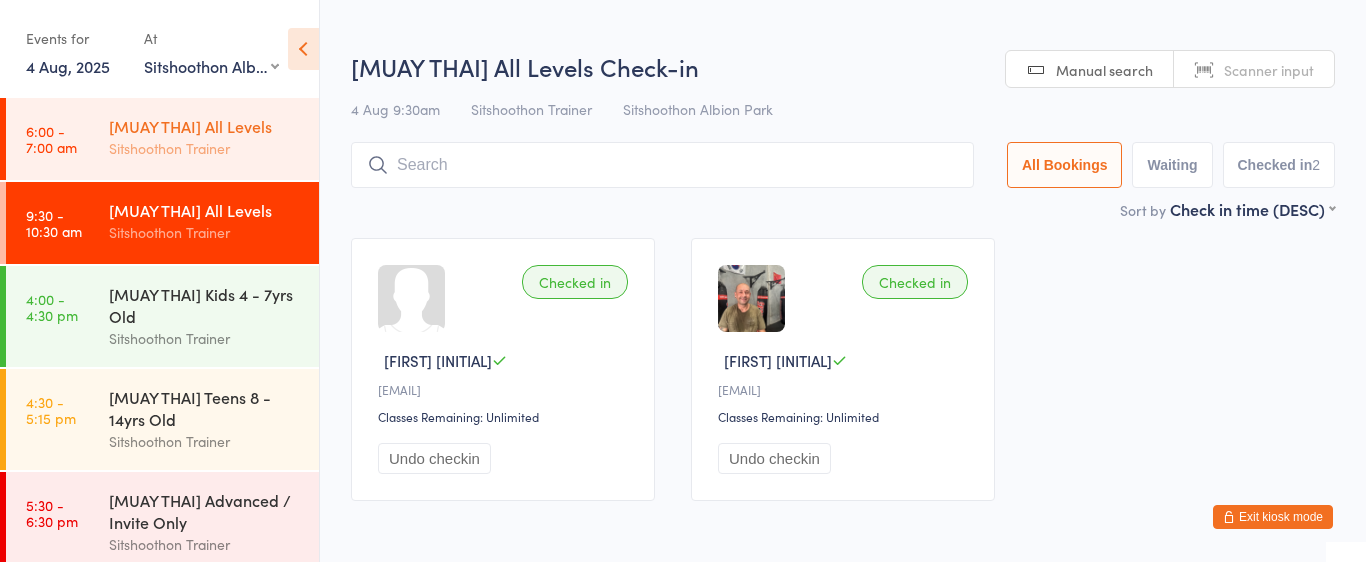 click on "Sitshoothon Trainer" at bounding box center (205, 148) 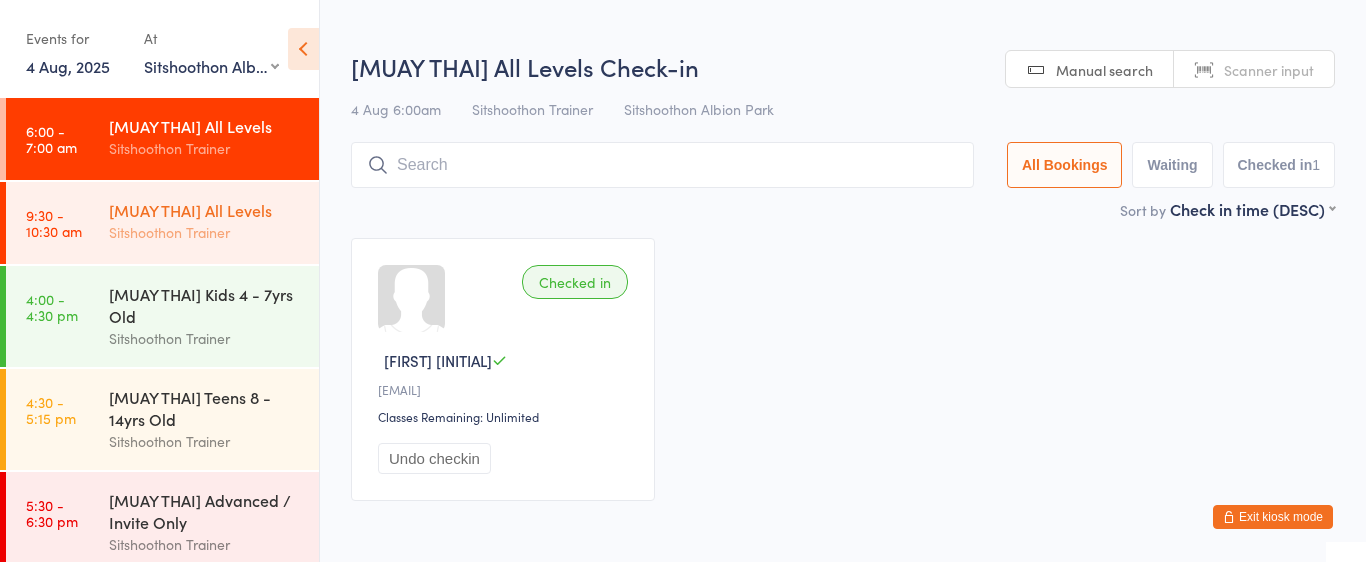 click on "[MUAY THAI] All Levels" at bounding box center [205, 210] 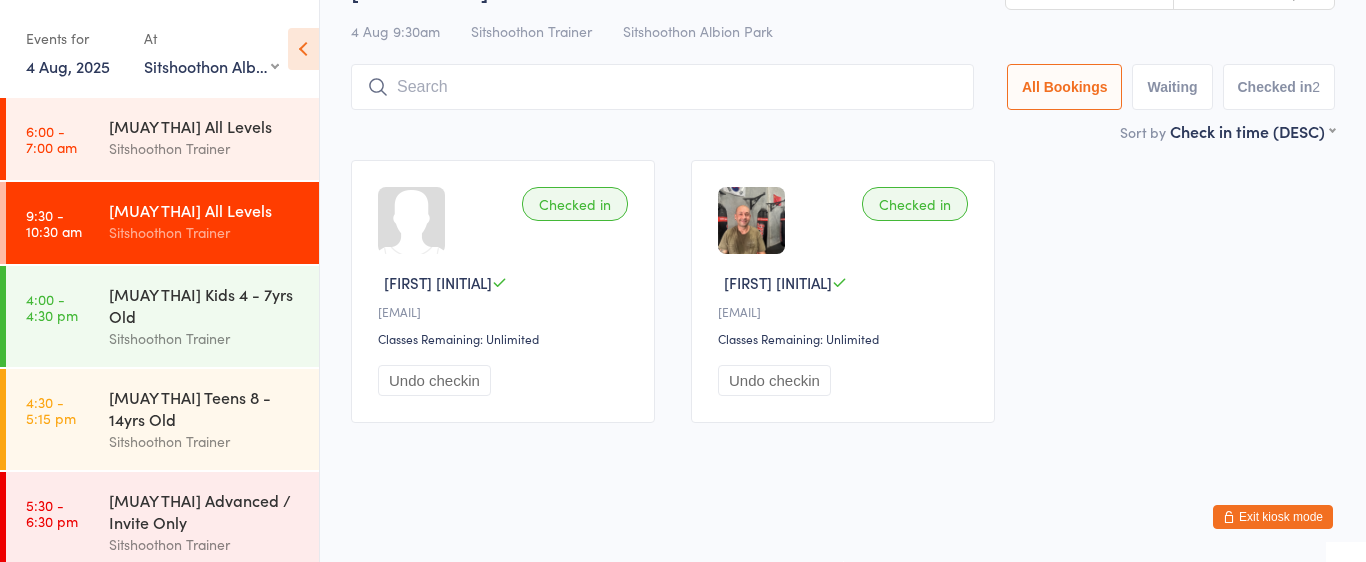 scroll, scrollTop: 77, scrollLeft: 0, axis: vertical 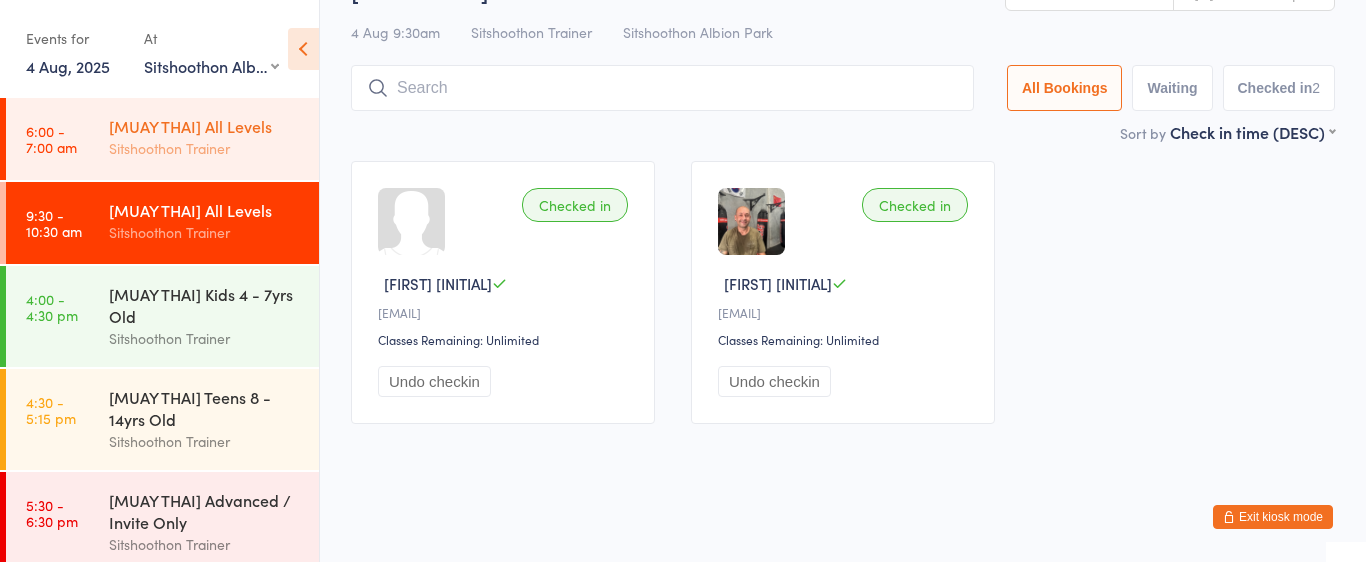 click on "[MUAY THAI] All Levels Sitshoothon Trainer" at bounding box center (214, 137) 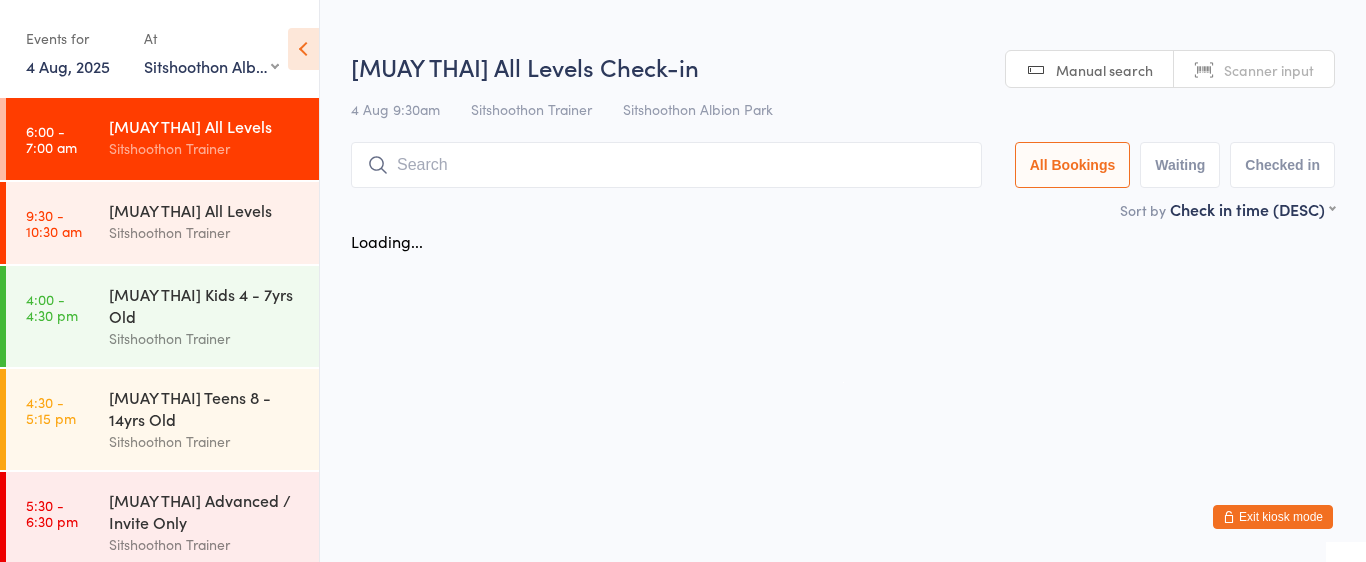 scroll, scrollTop: 0, scrollLeft: 0, axis: both 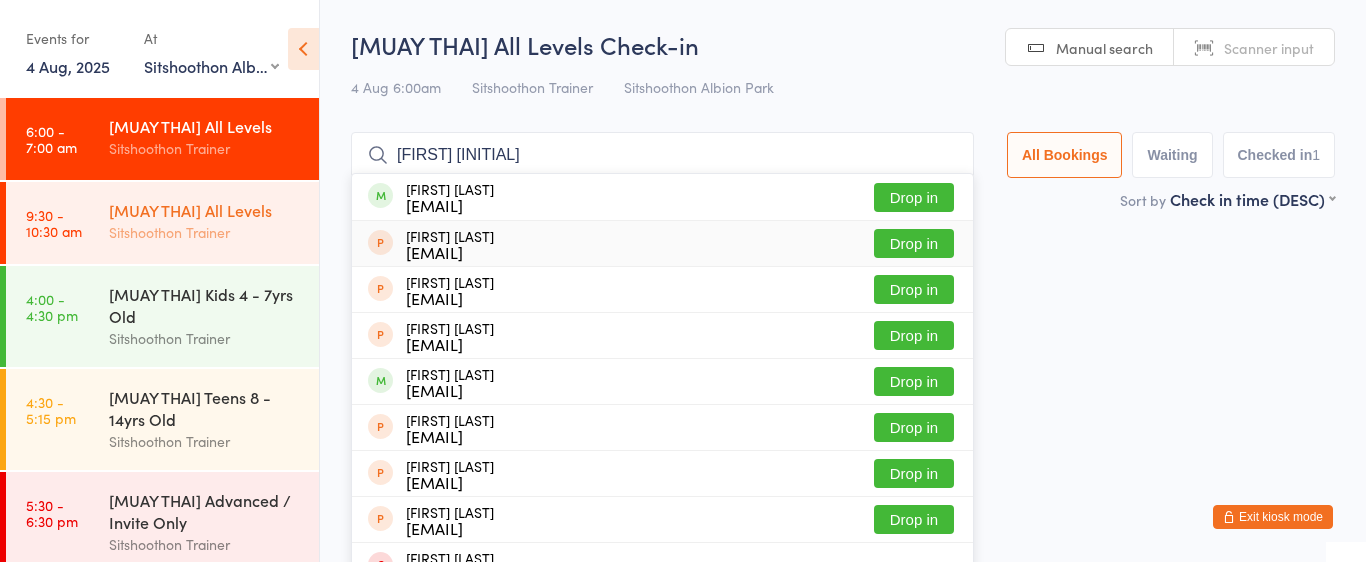 type on "[FIRST] [INITIAL]" 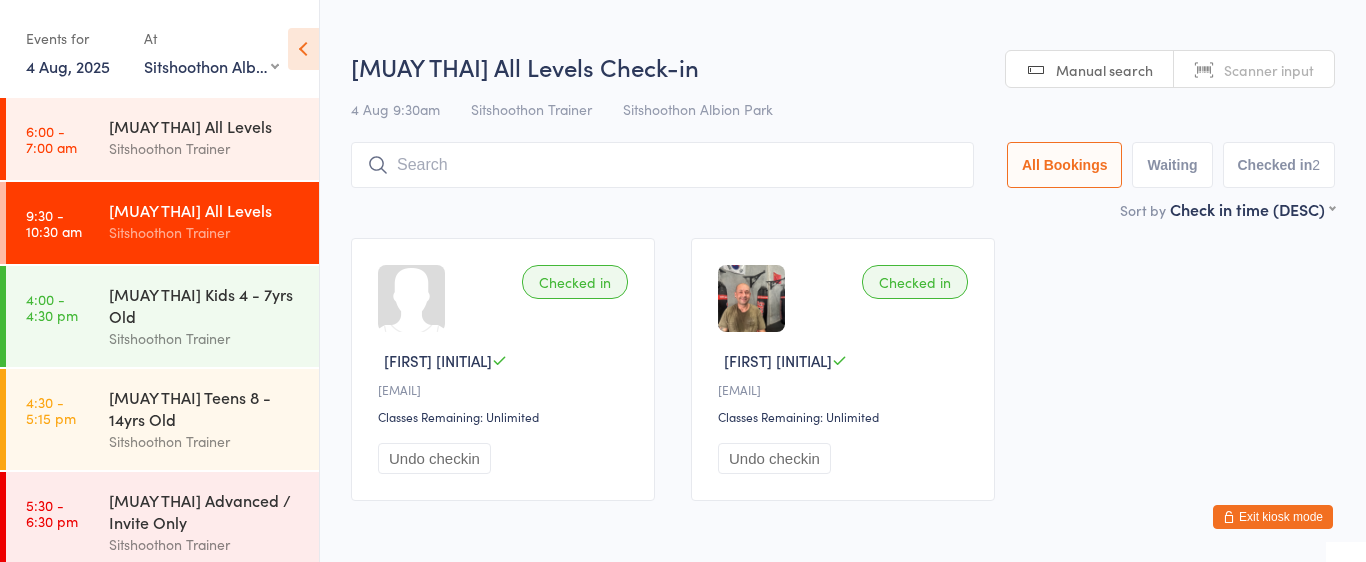 click at bounding box center (411, 298) 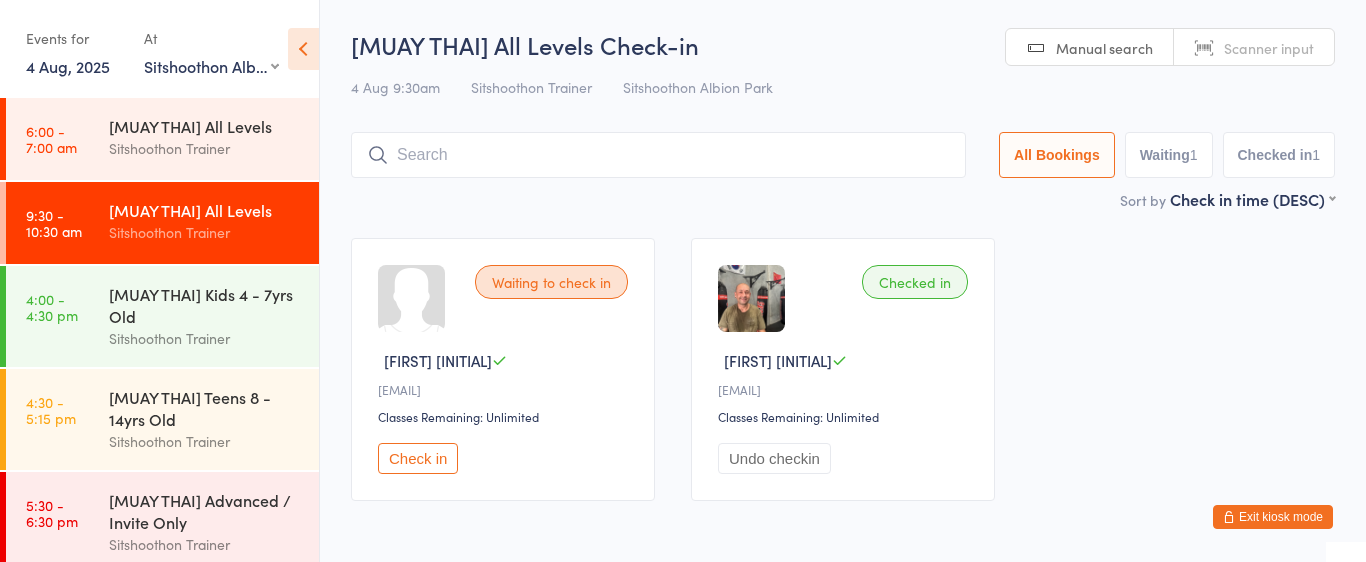 click on "Undo checkin" at bounding box center [774, 458] 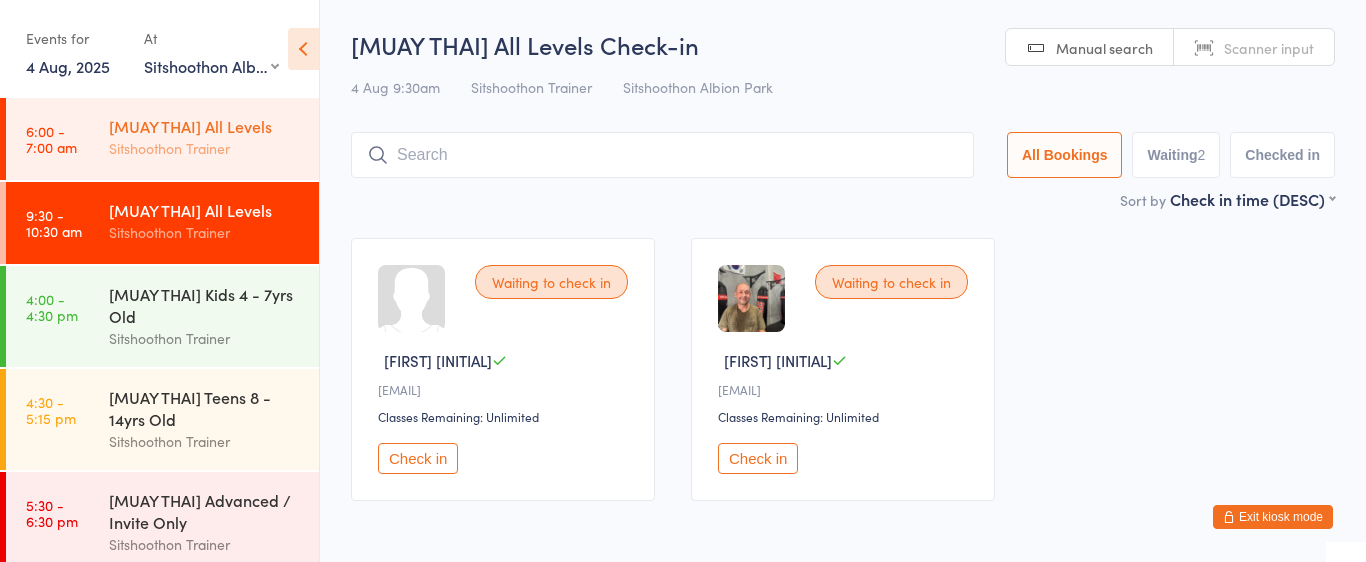 click on "Sitshoothon Trainer" at bounding box center [205, 148] 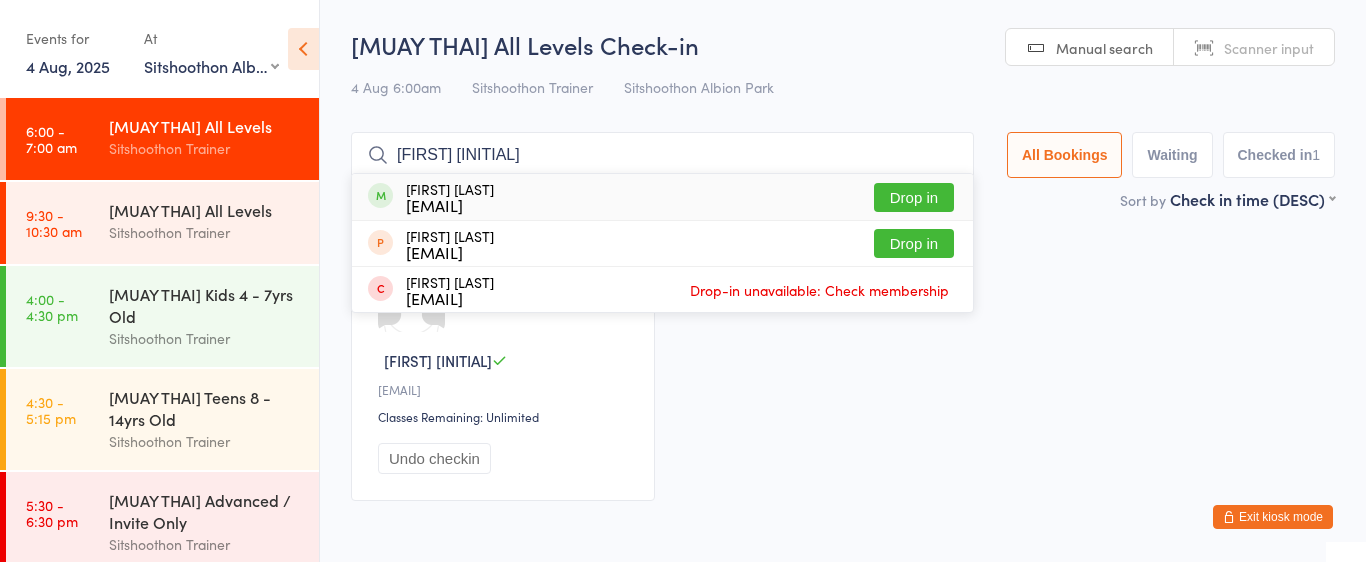 type on "[FIRST] [INITIAL]" 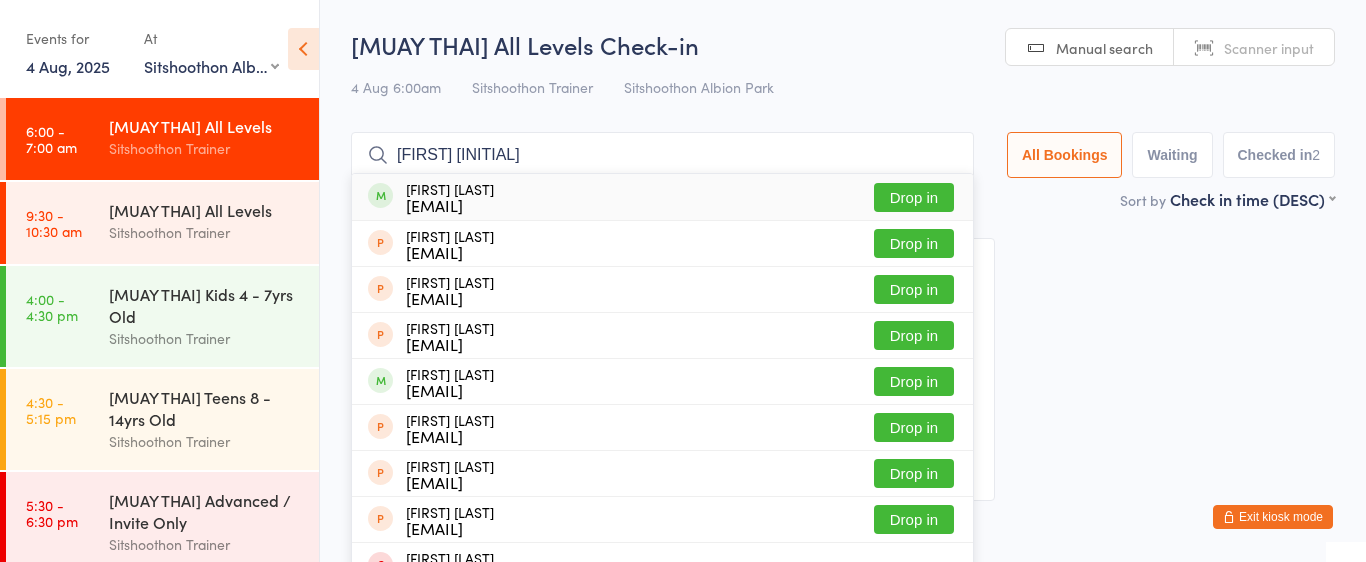 type on "[FIRST] [INITIAL]" 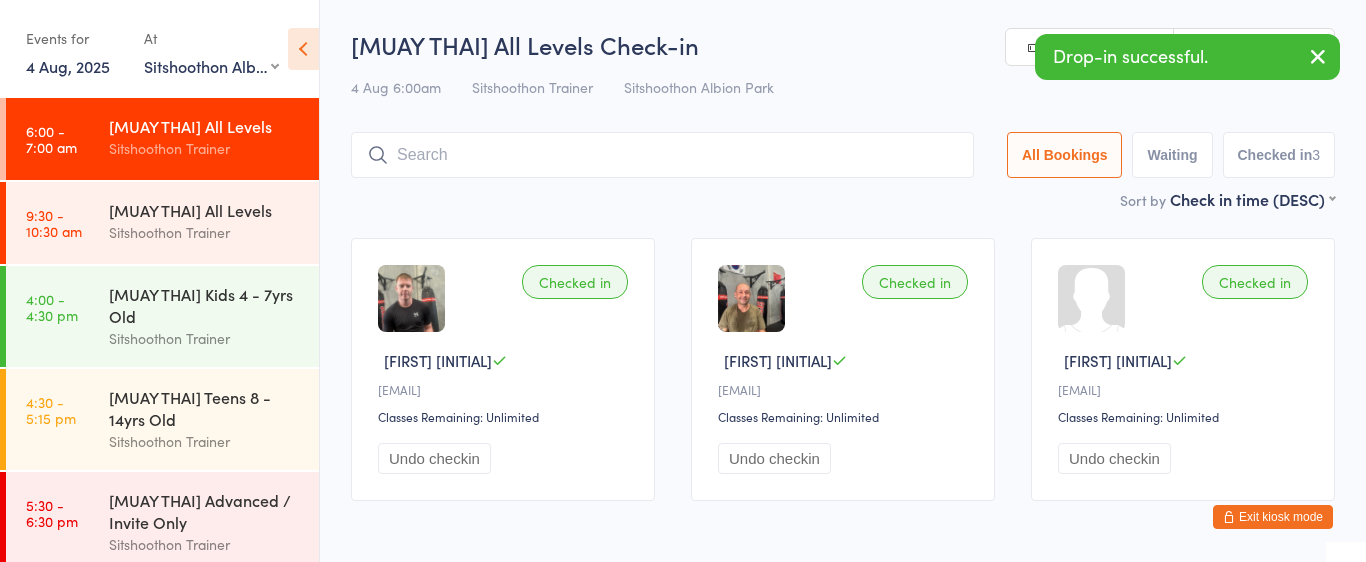 click on "Undo checkin" at bounding box center [434, 458] 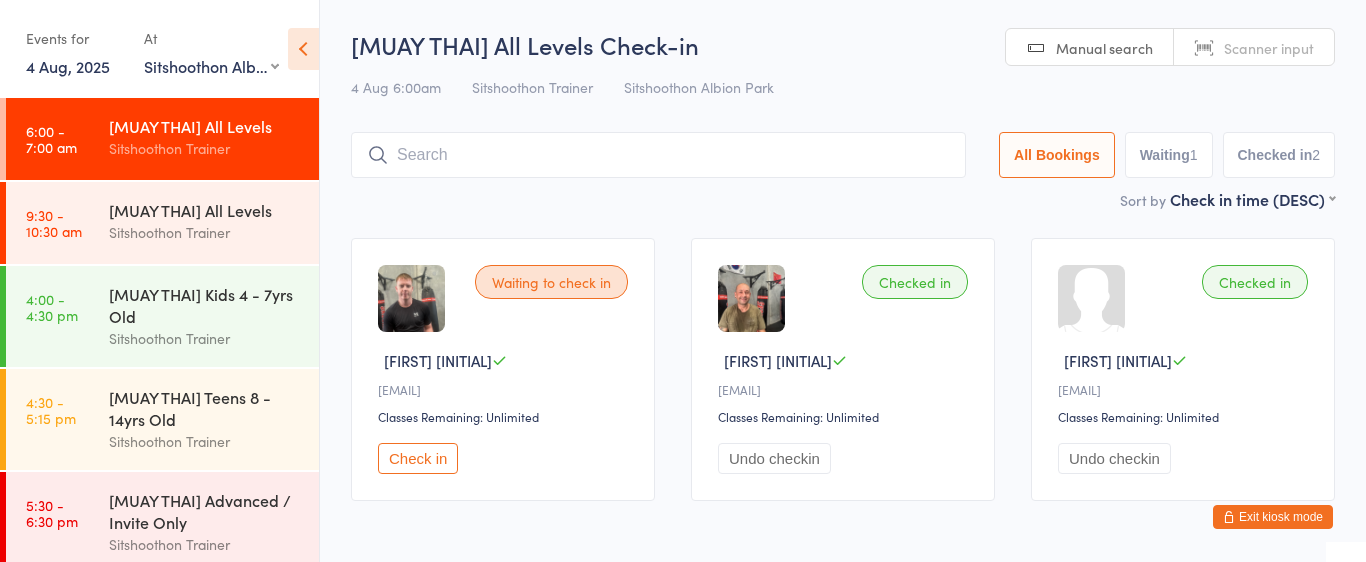 click at bounding box center (658, 155) 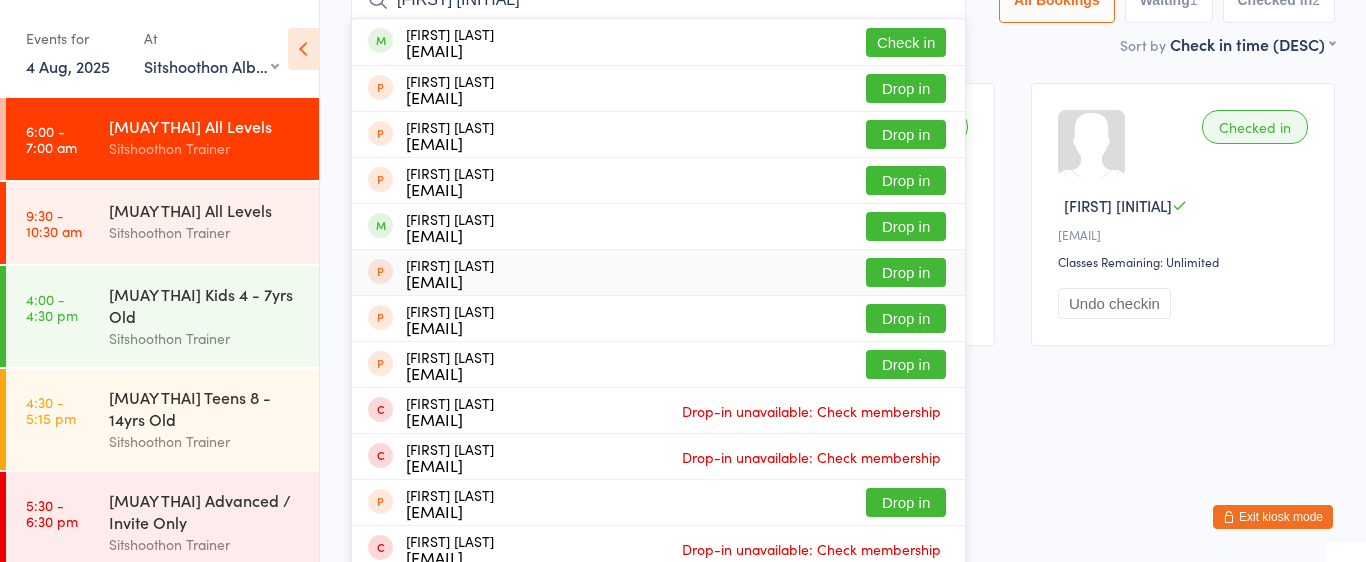 scroll, scrollTop: 156, scrollLeft: 0, axis: vertical 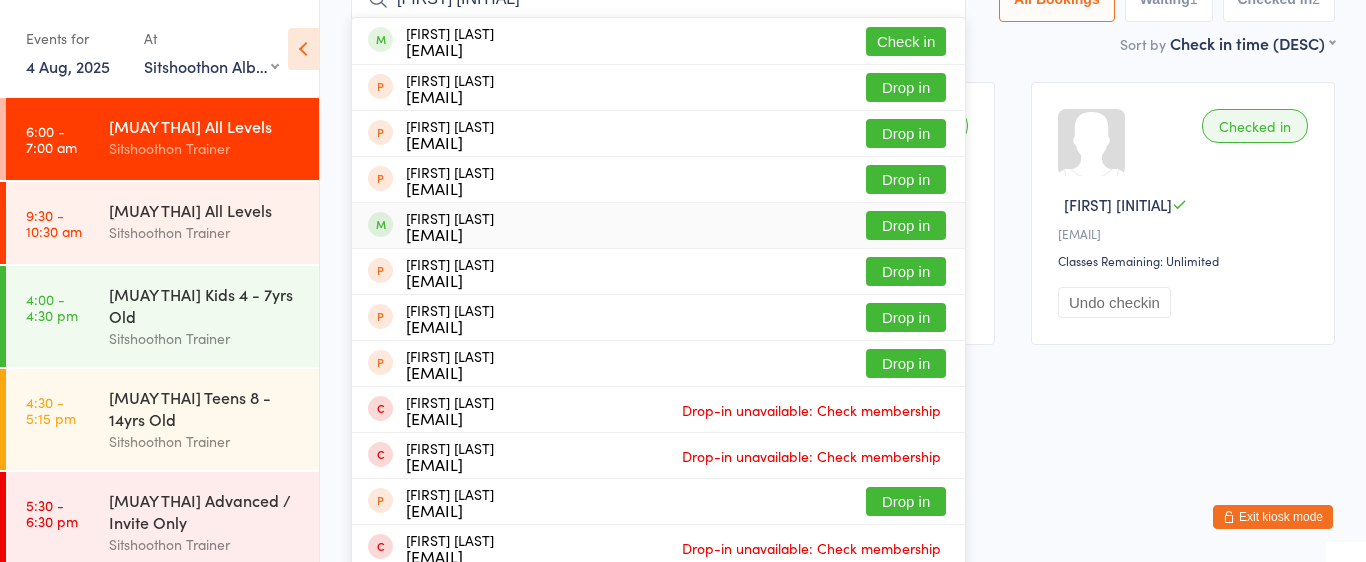type on "[FIRST] [INITIAL]" 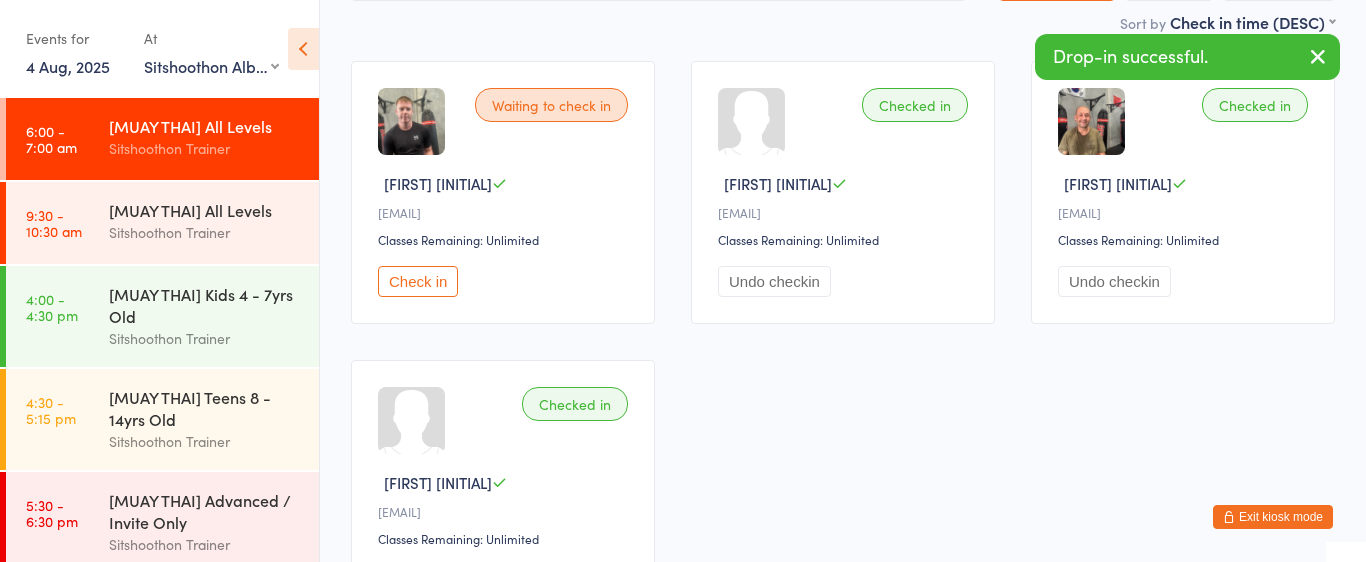 scroll, scrollTop: 174, scrollLeft: 0, axis: vertical 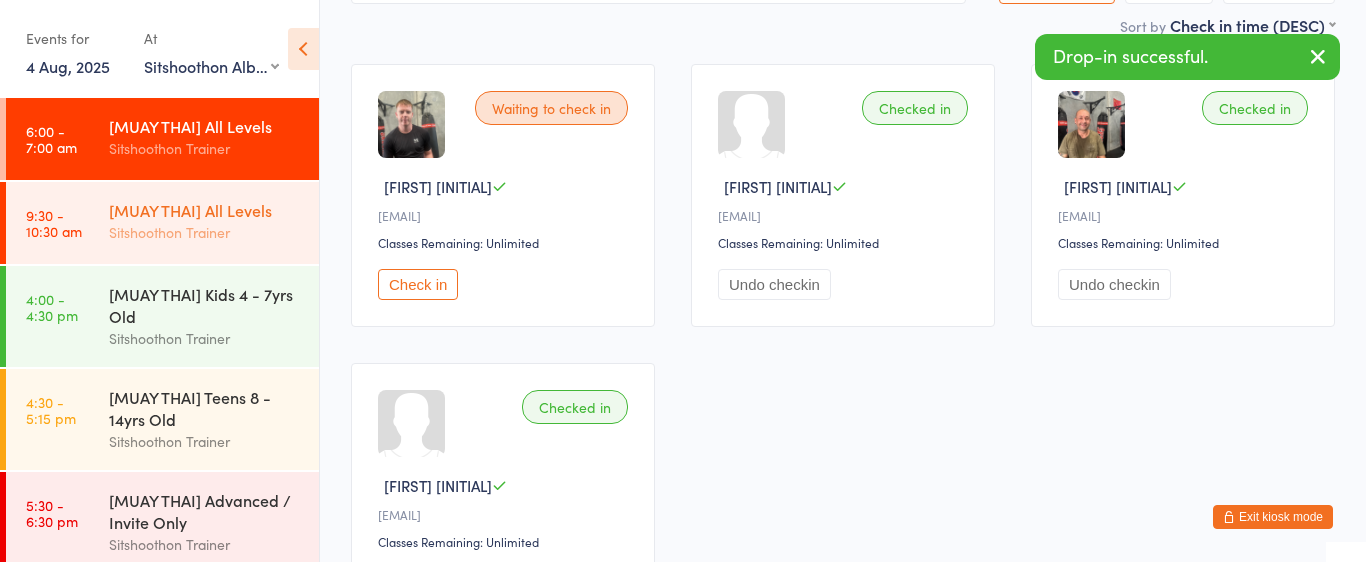 click on "Sitshoothon Trainer" at bounding box center [205, 232] 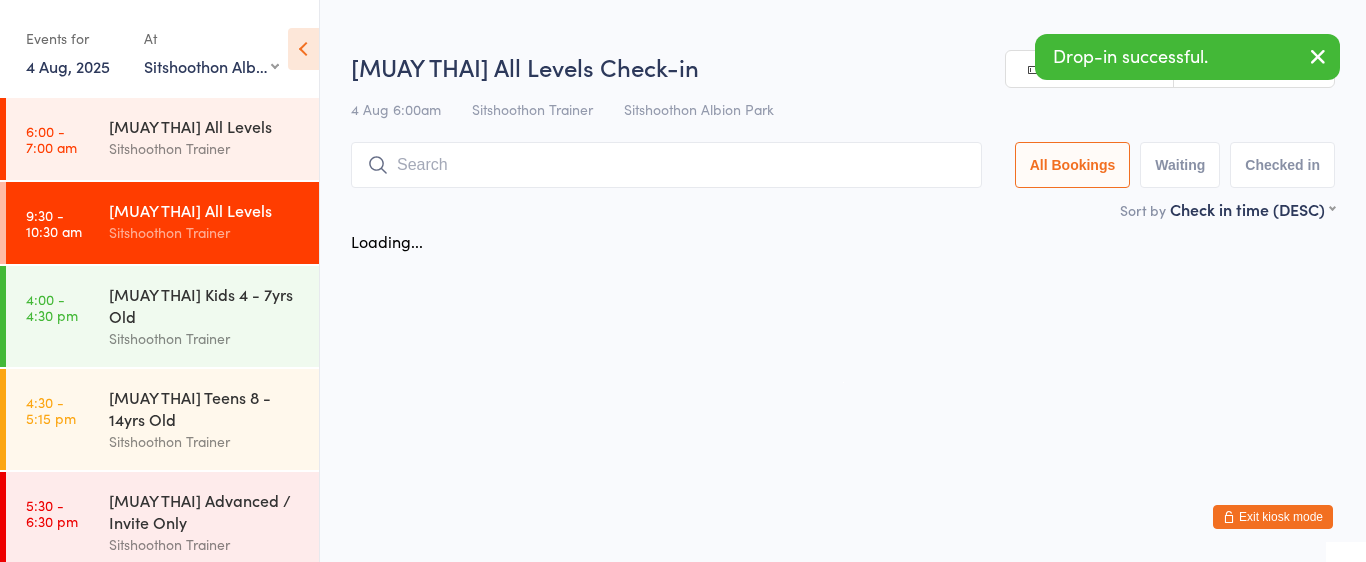 scroll, scrollTop: 0, scrollLeft: 0, axis: both 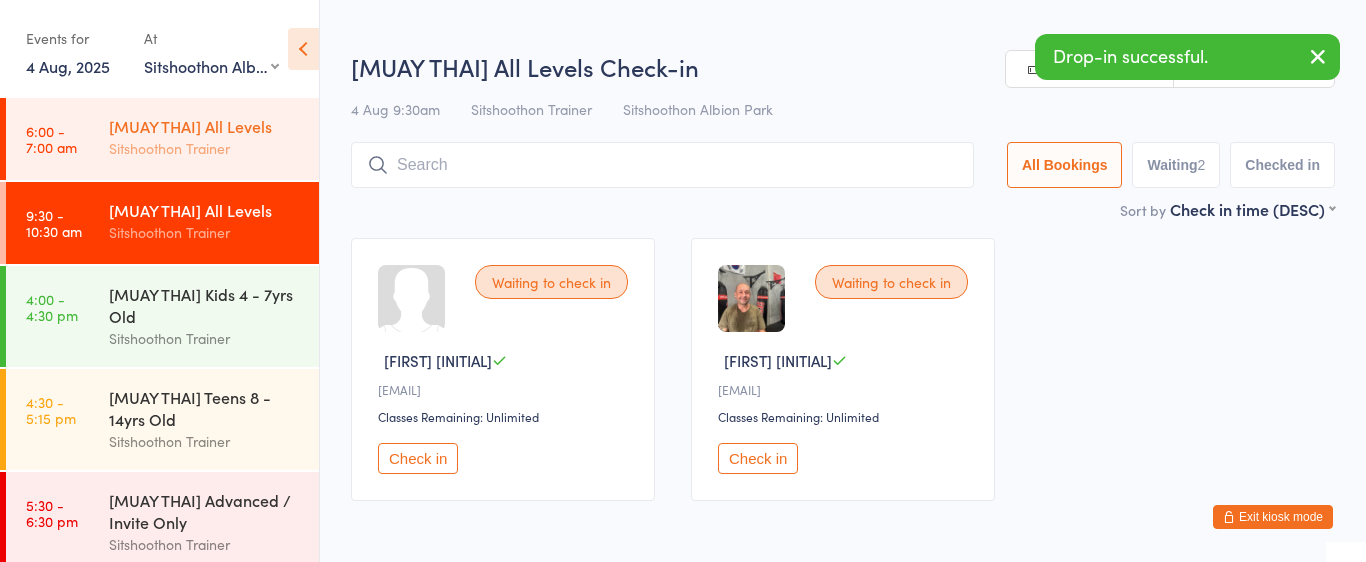 click on "[MUAY THAI] All Levels Sitshoothon Trainer" at bounding box center (214, 137) 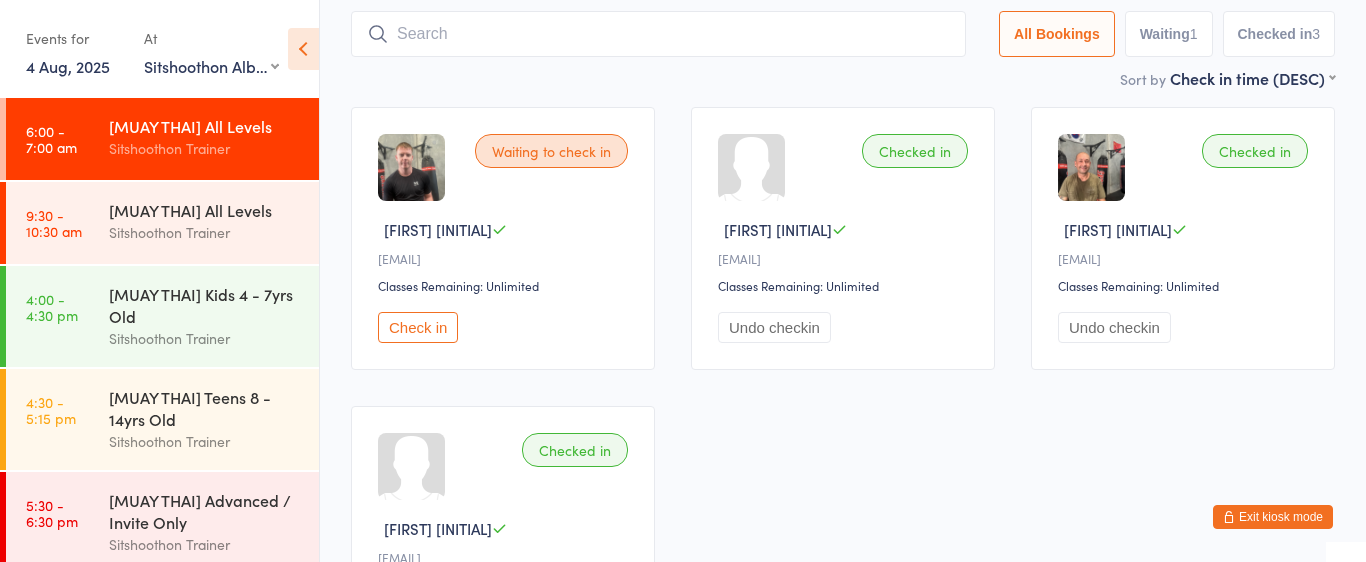 scroll, scrollTop: 172, scrollLeft: 0, axis: vertical 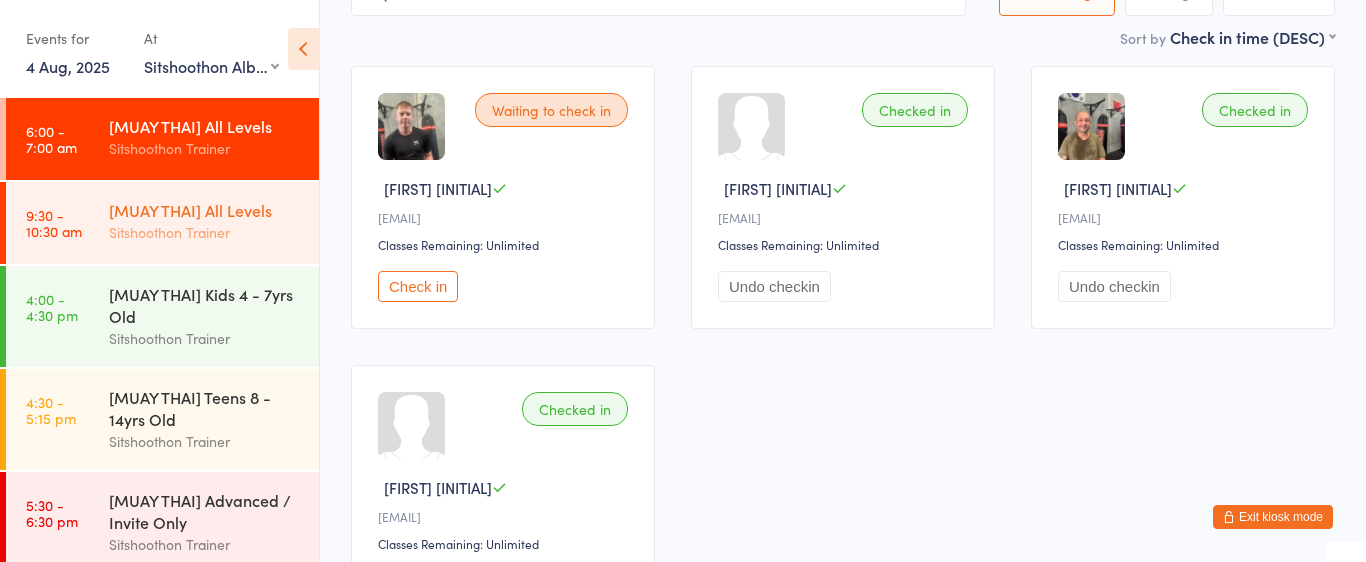 click on "[MUAY THAI] All Levels Sitshoothon Trainer" at bounding box center [214, 221] 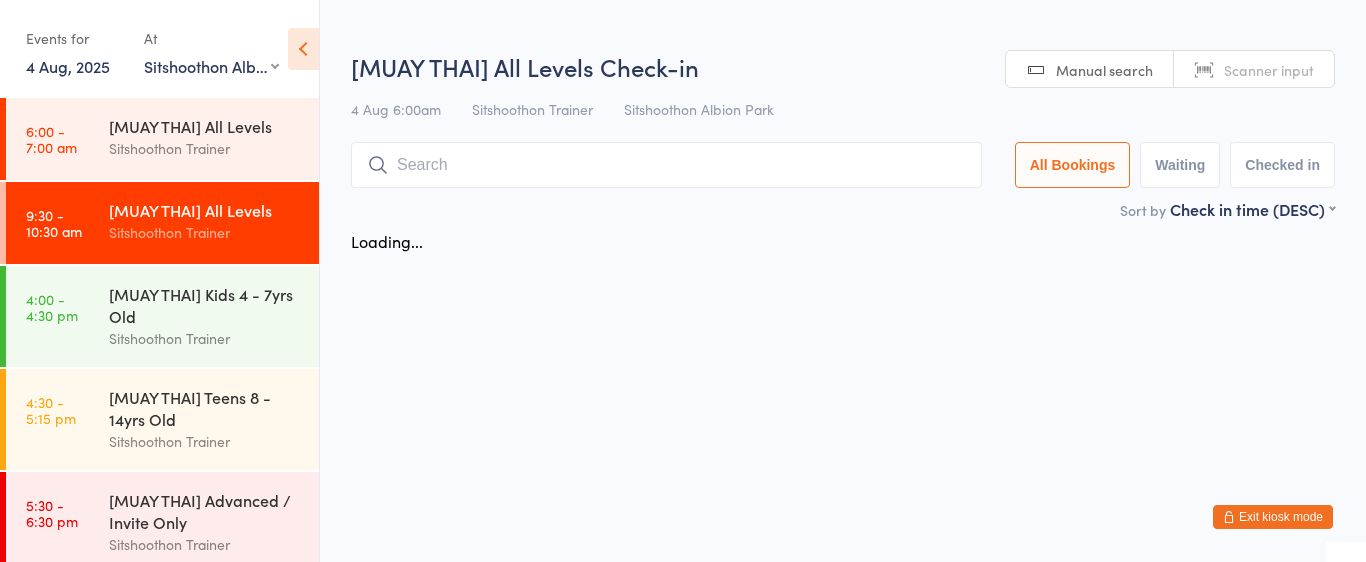 scroll, scrollTop: 0, scrollLeft: 0, axis: both 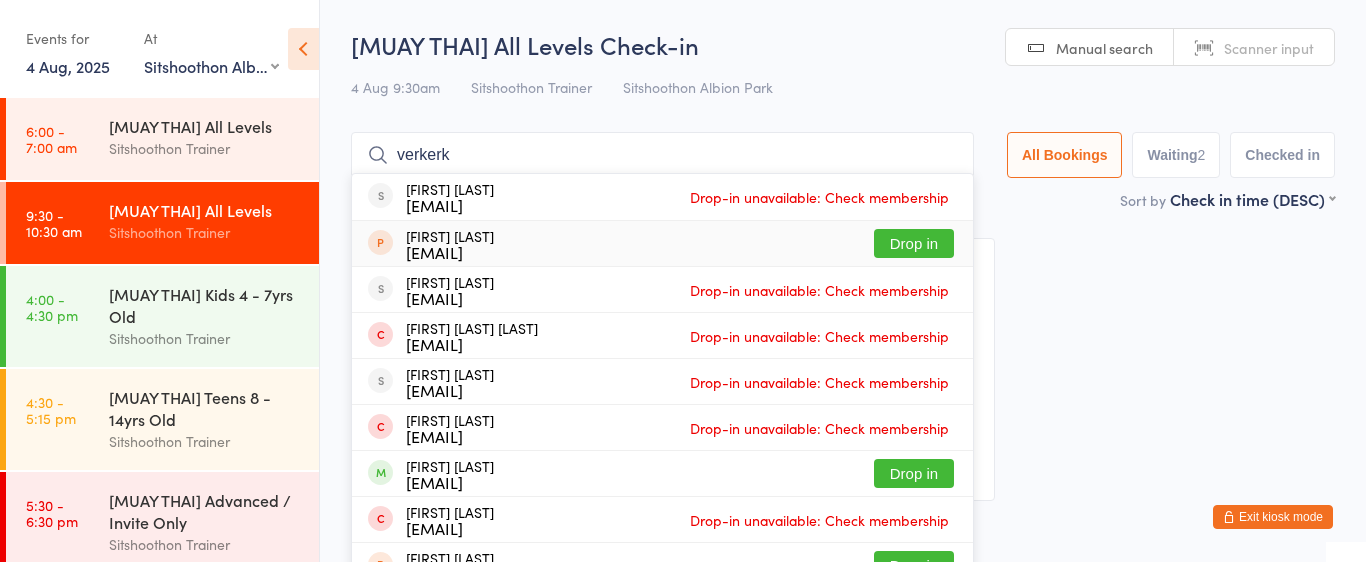 click on "Waiting to check in [FIRST] [INITIAL]  [EMAIL] Classes Remaining: Unlimited   Check in Waiting to check in [FIRST] [INITIAL]  [EMAIL] Classes Remaining: Unlimited   Check in" at bounding box center [843, 369] 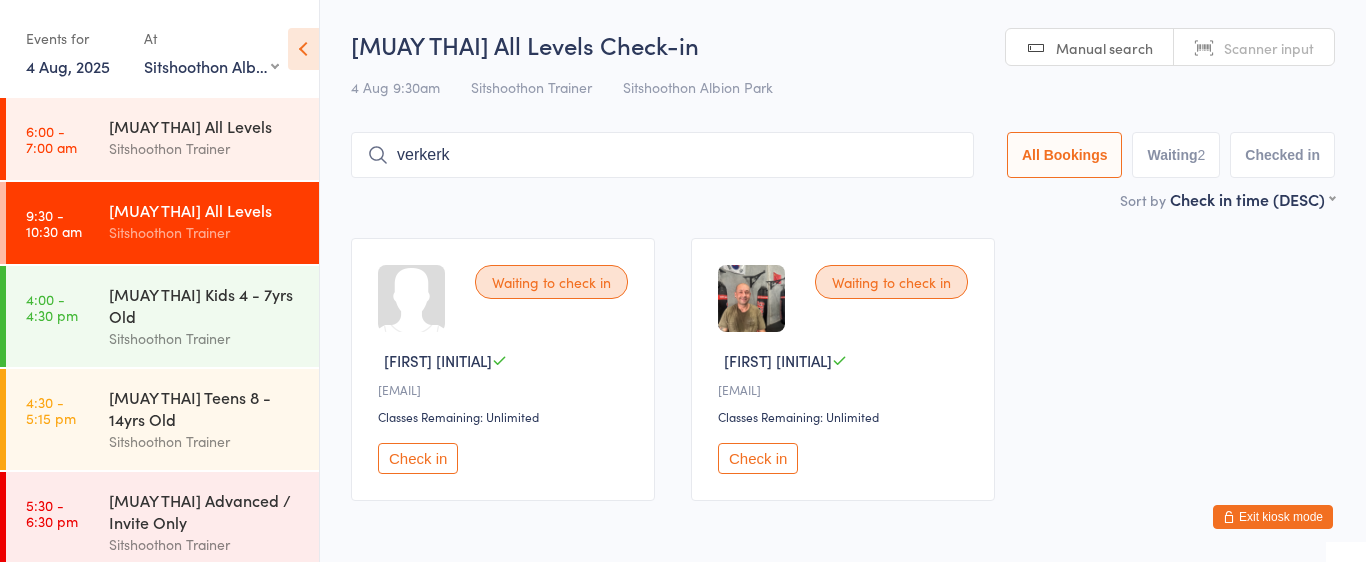 drag, startPoint x: 854, startPoint y: 168, endPoint x: 776, endPoint y: 149, distance: 80.280754 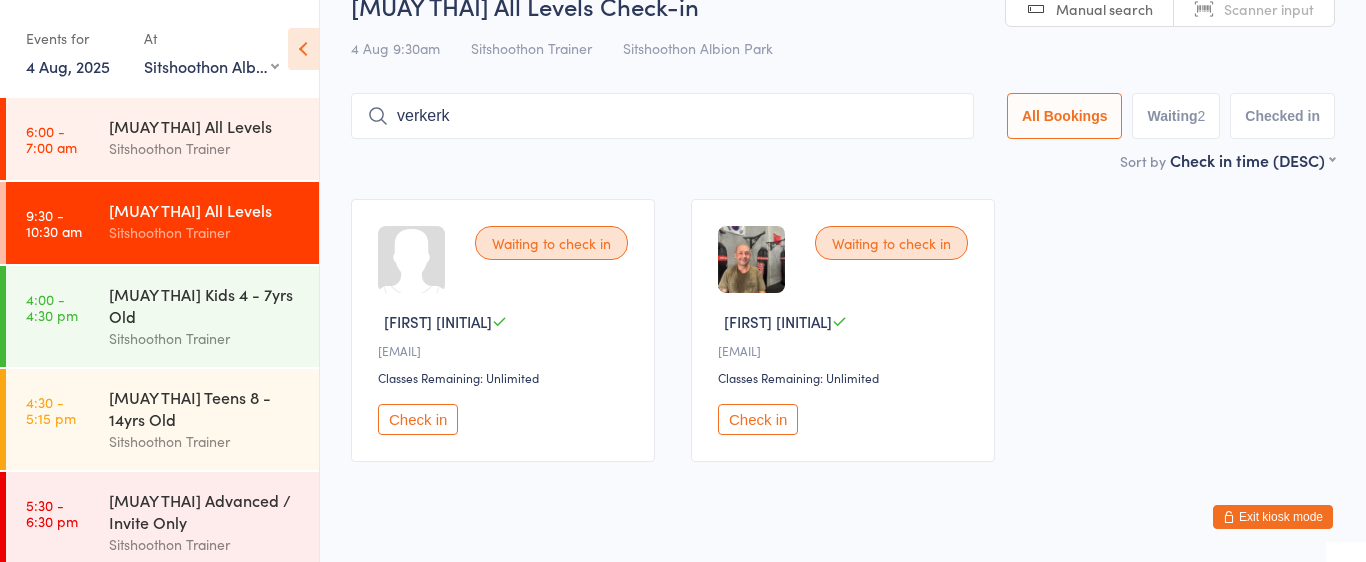 scroll, scrollTop: 78, scrollLeft: 0, axis: vertical 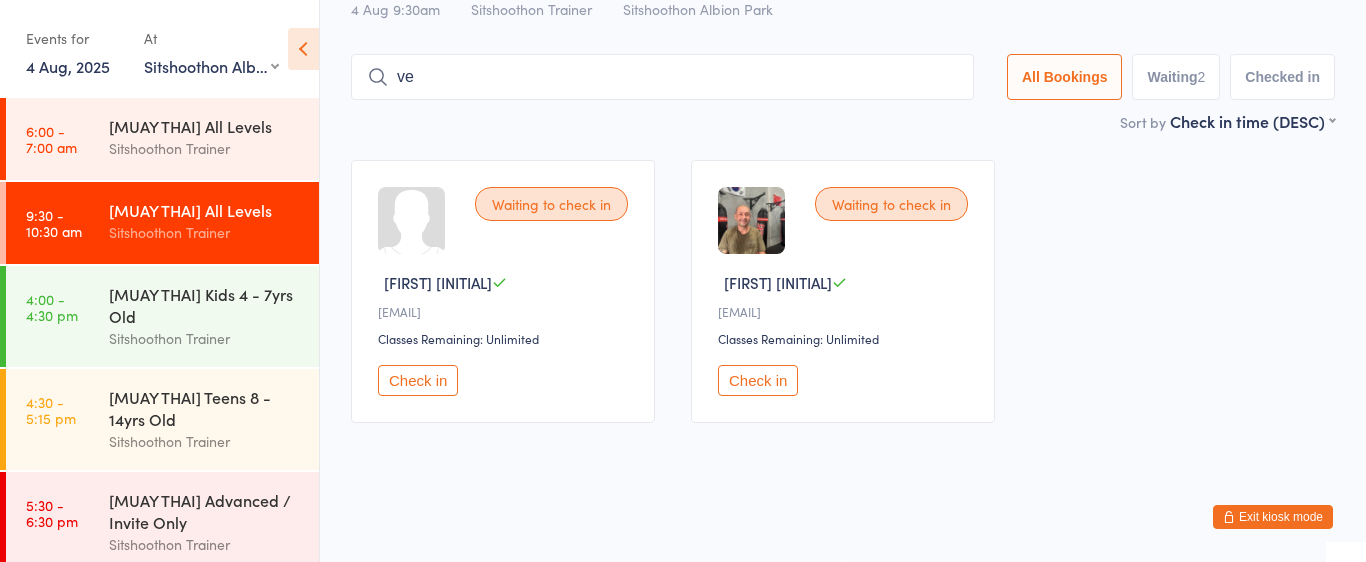 type on "v" 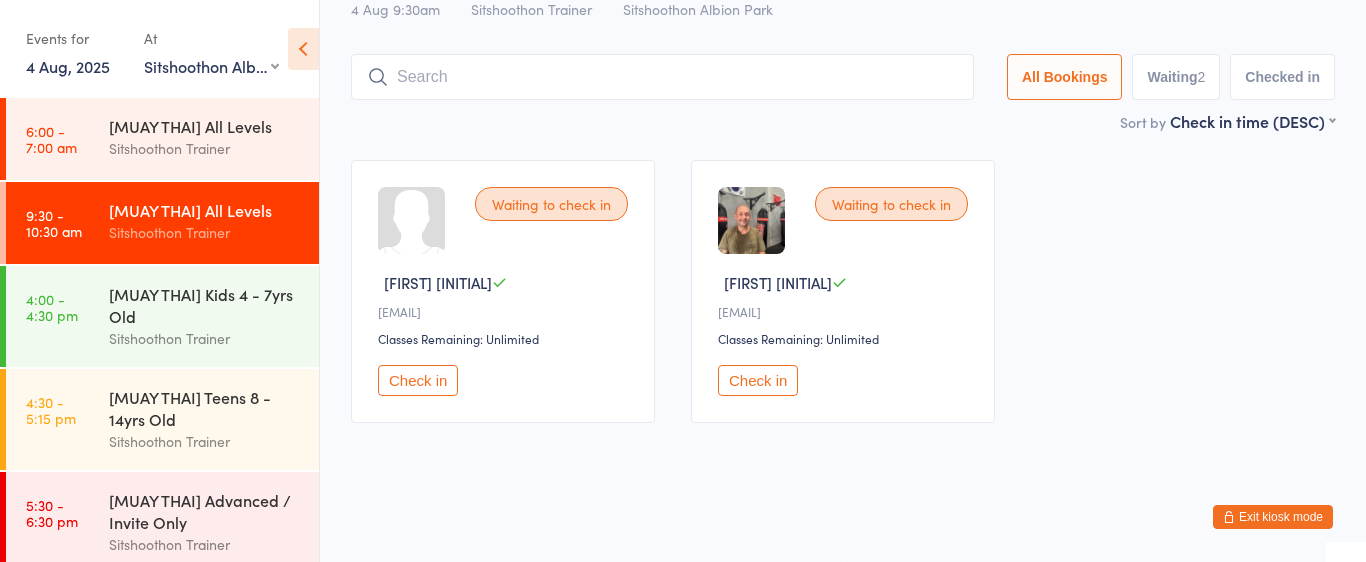 scroll, scrollTop: 0, scrollLeft: 0, axis: both 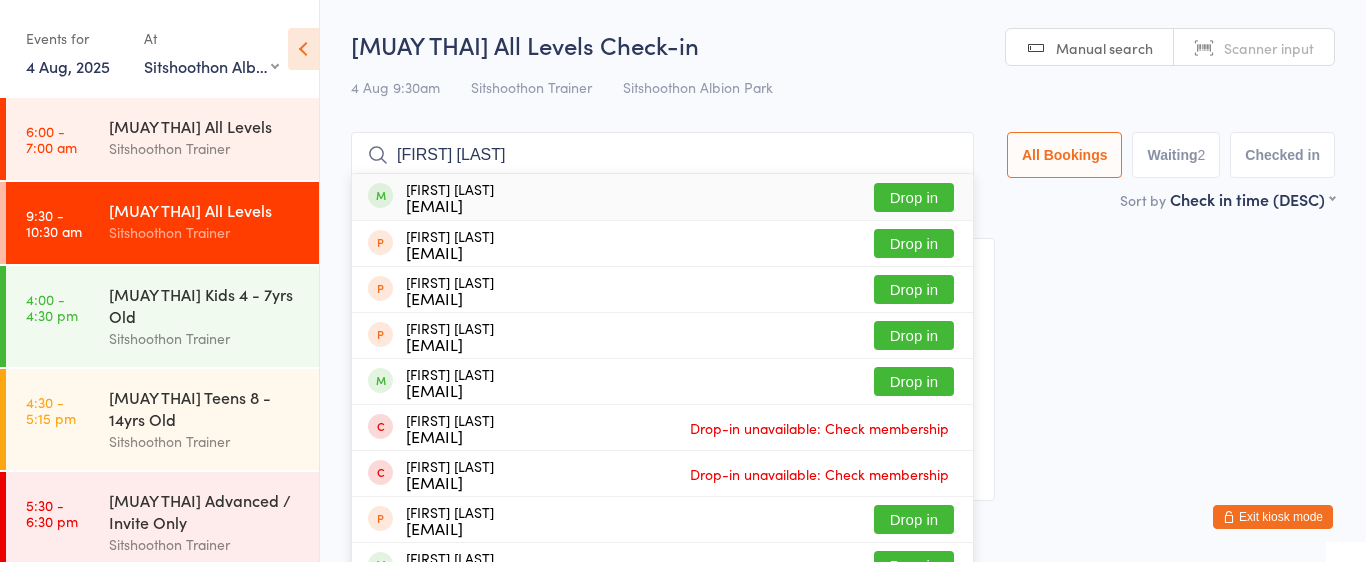 type on "[FIRST] [LAST]" 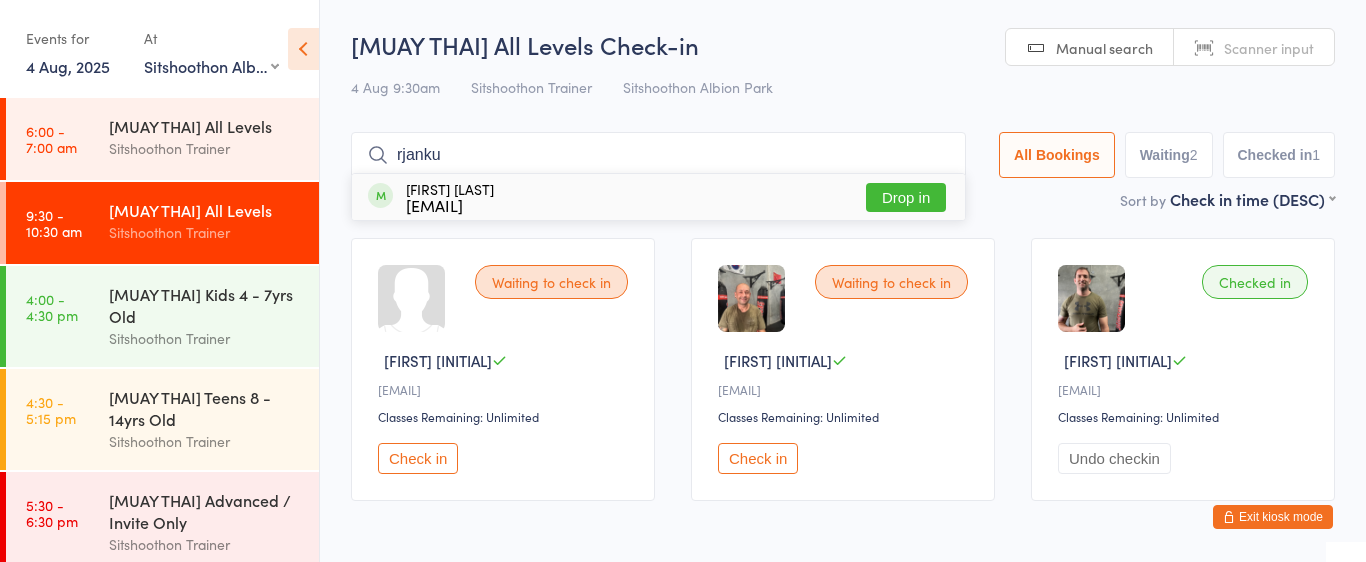 type on "rjanku" 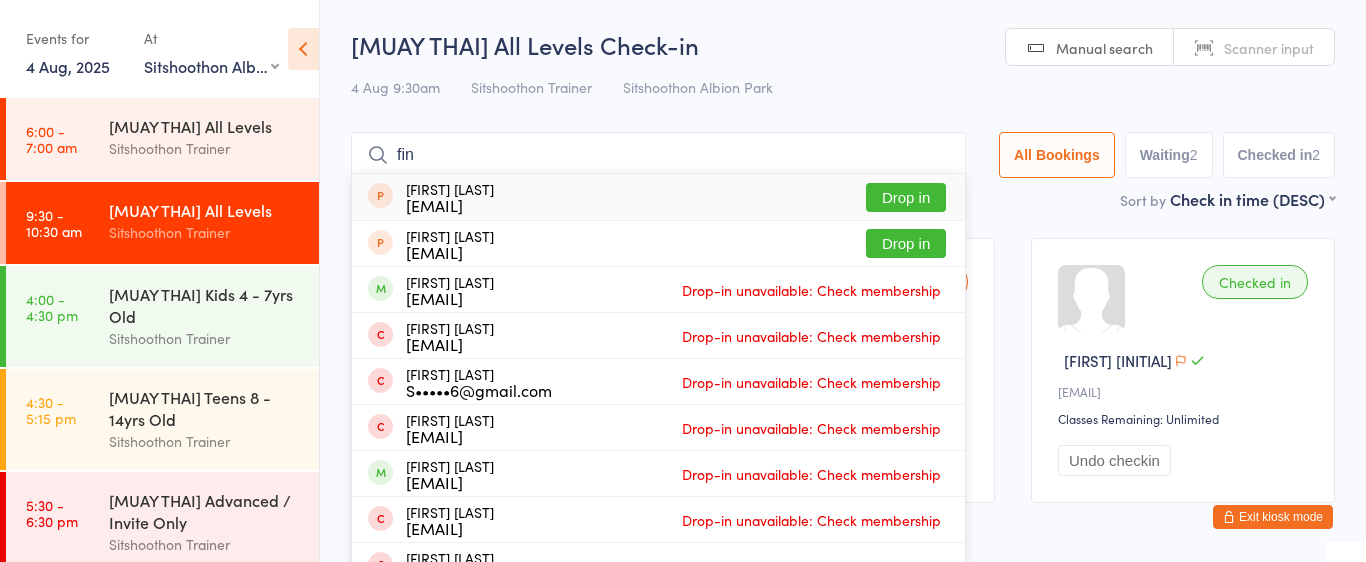 type on "fin" 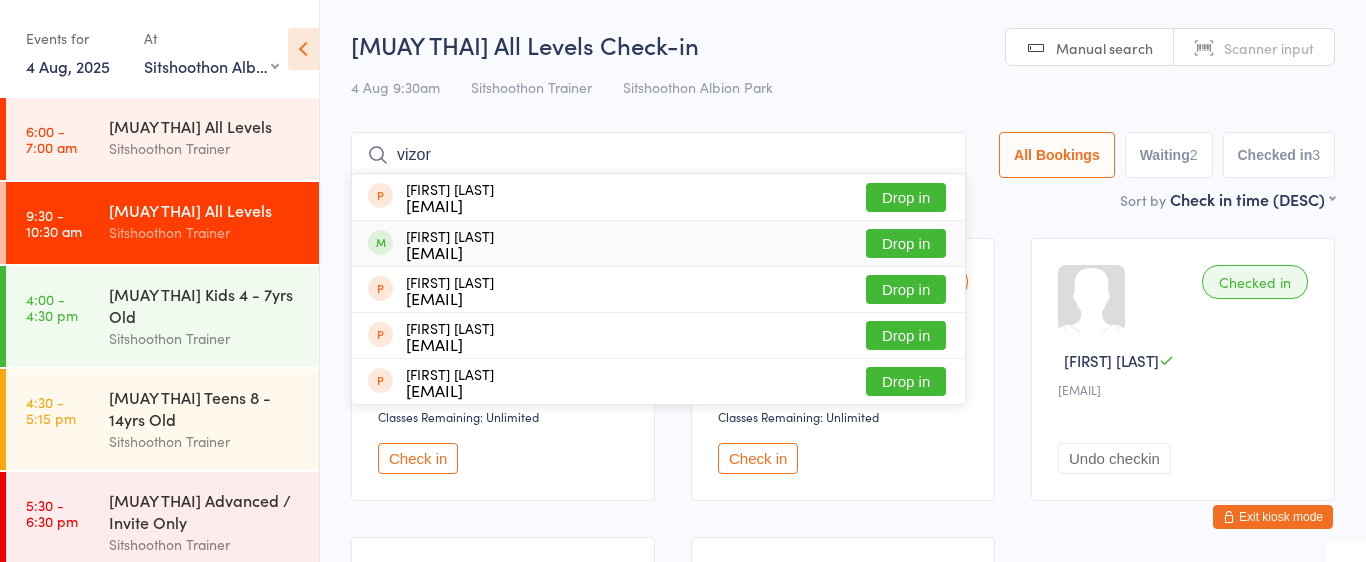 type on "vizor" 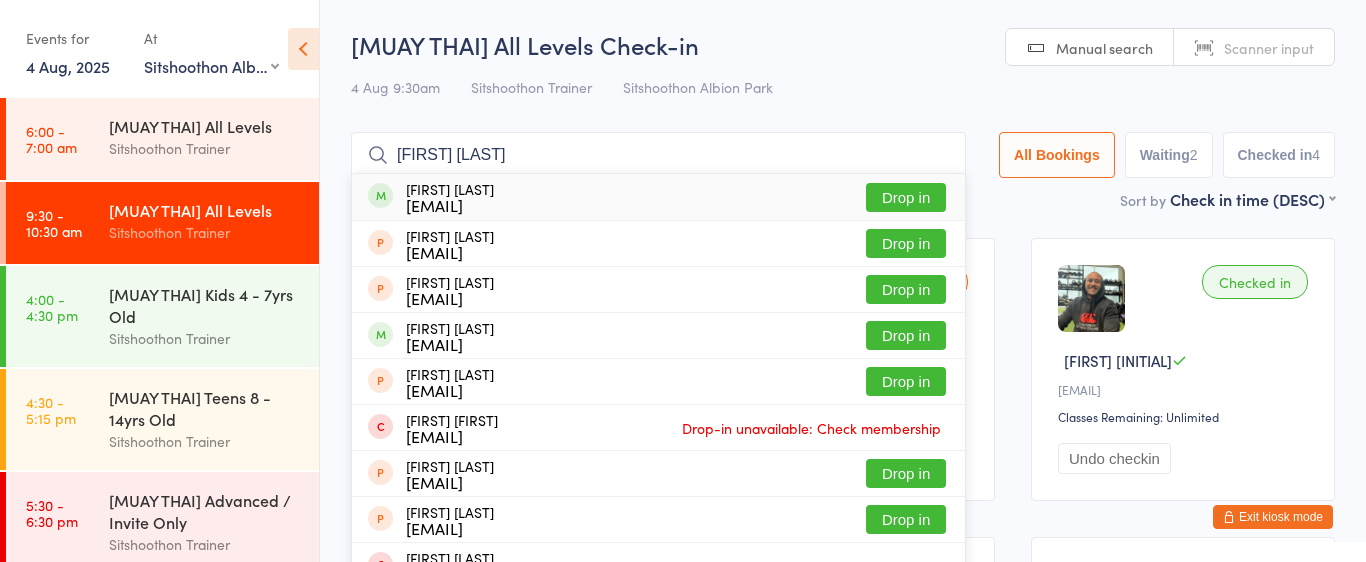 type on "[FIRST] [LAST]" 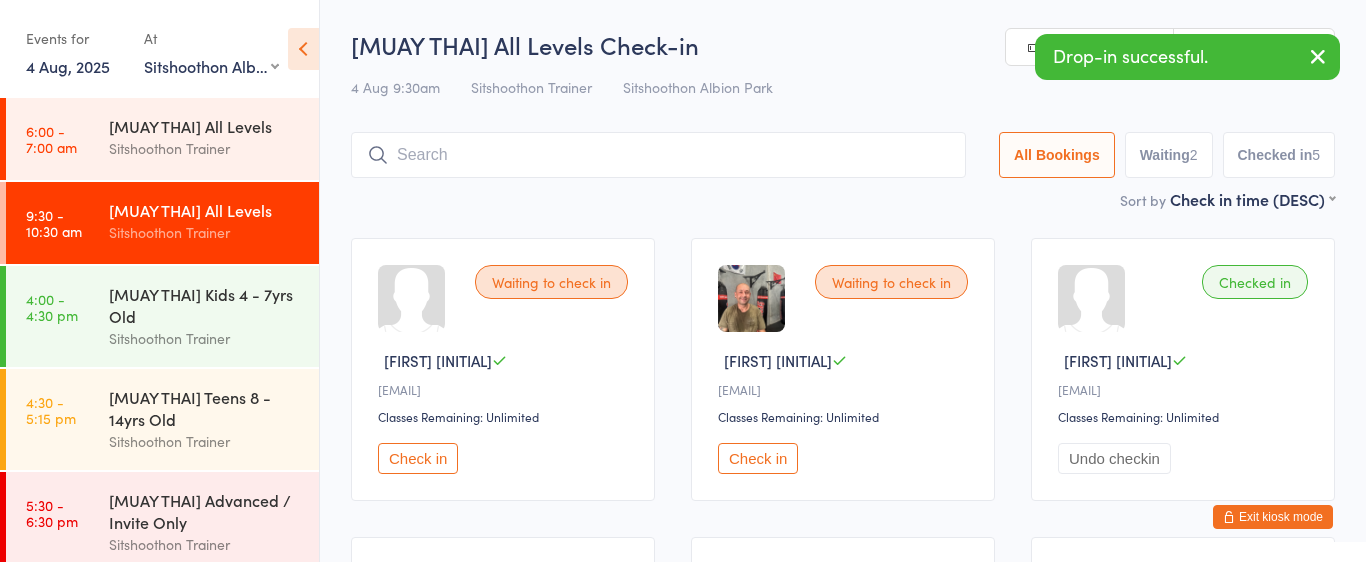 click at bounding box center (658, 155) 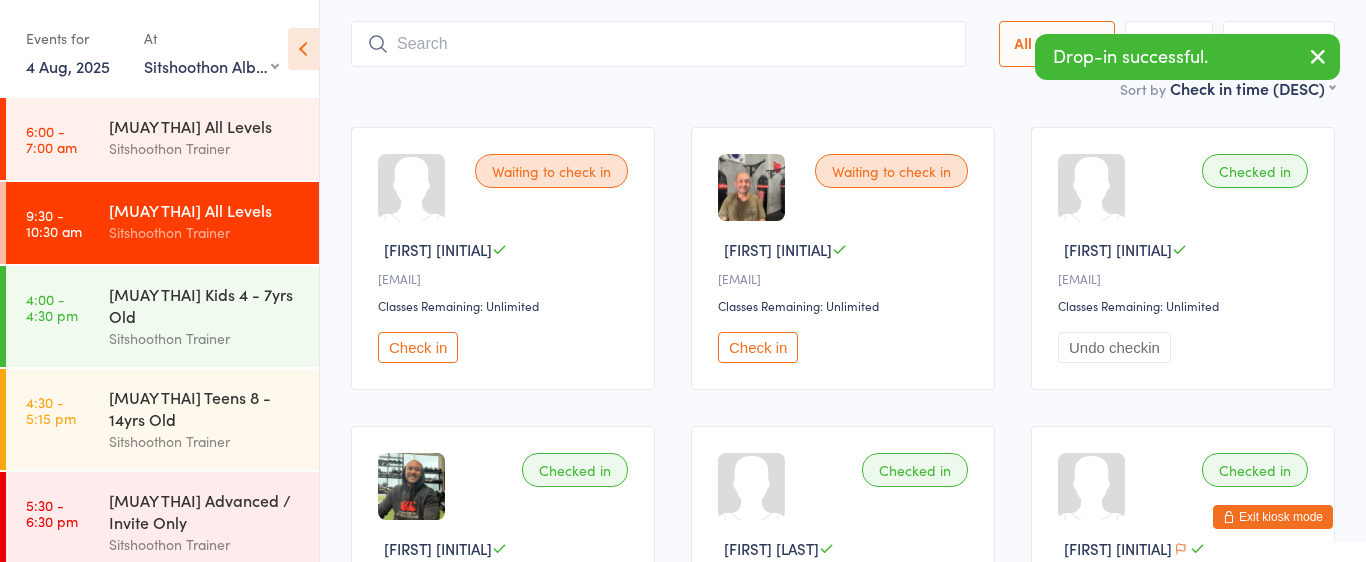 scroll, scrollTop: 132, scrollLeft: 0, axis: vertical 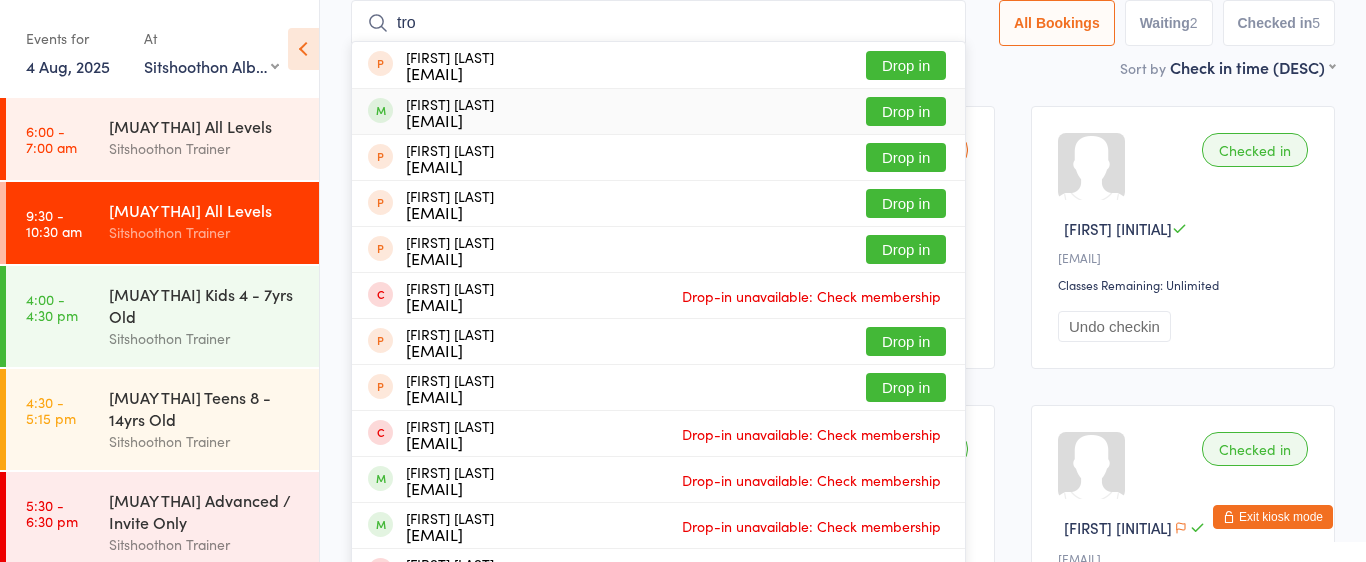 type on "tro" 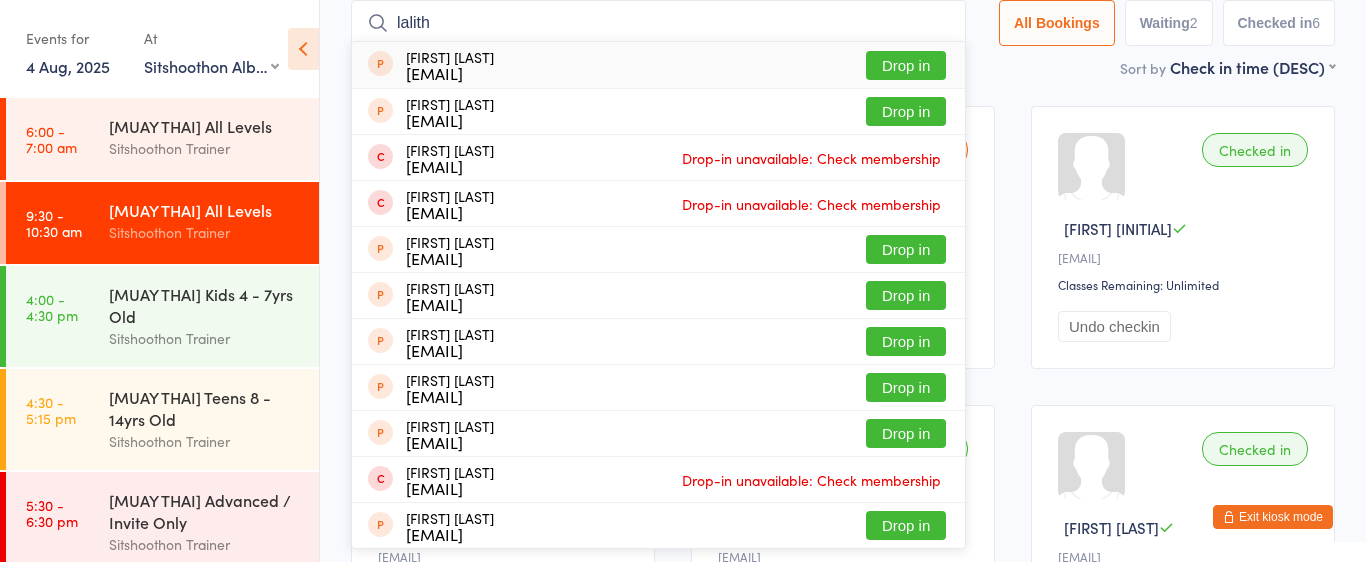 type on "lalith" 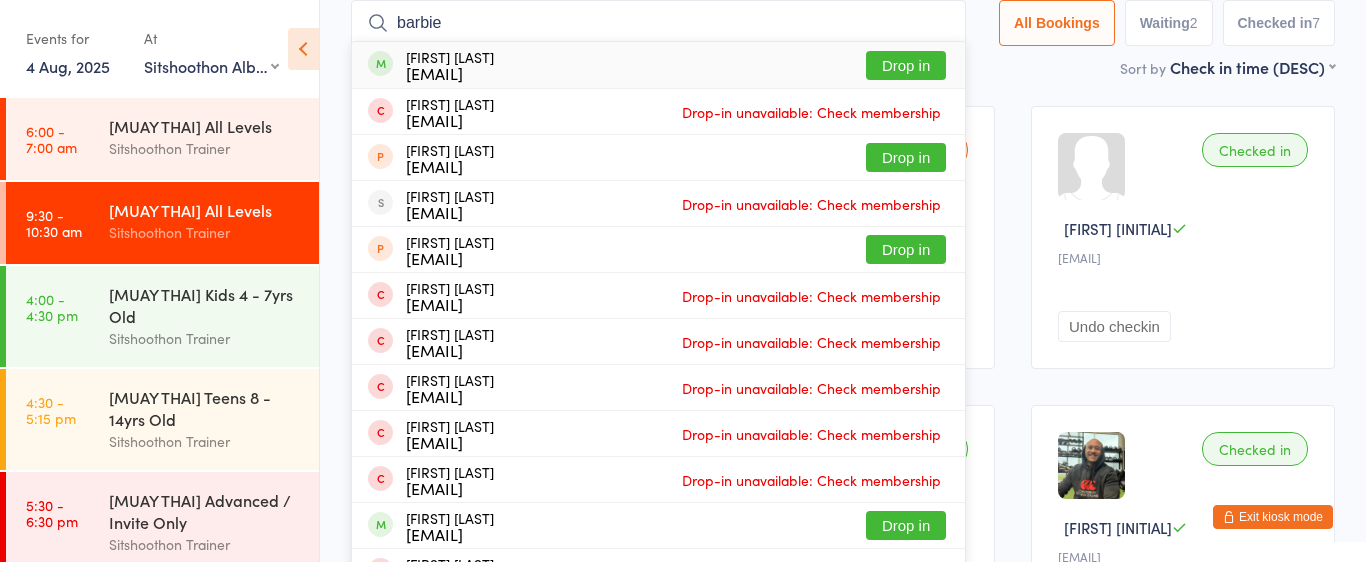 type on "barbie" 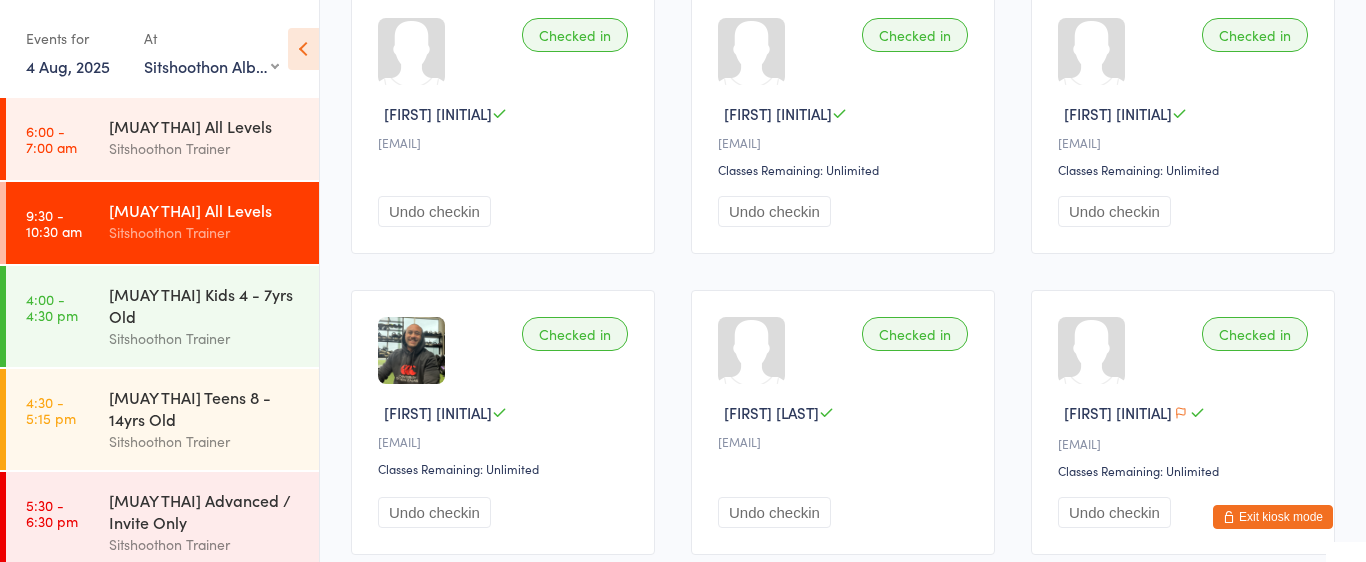 scroll, scrollTop: 0, scrollLeft: 0, axis: both 